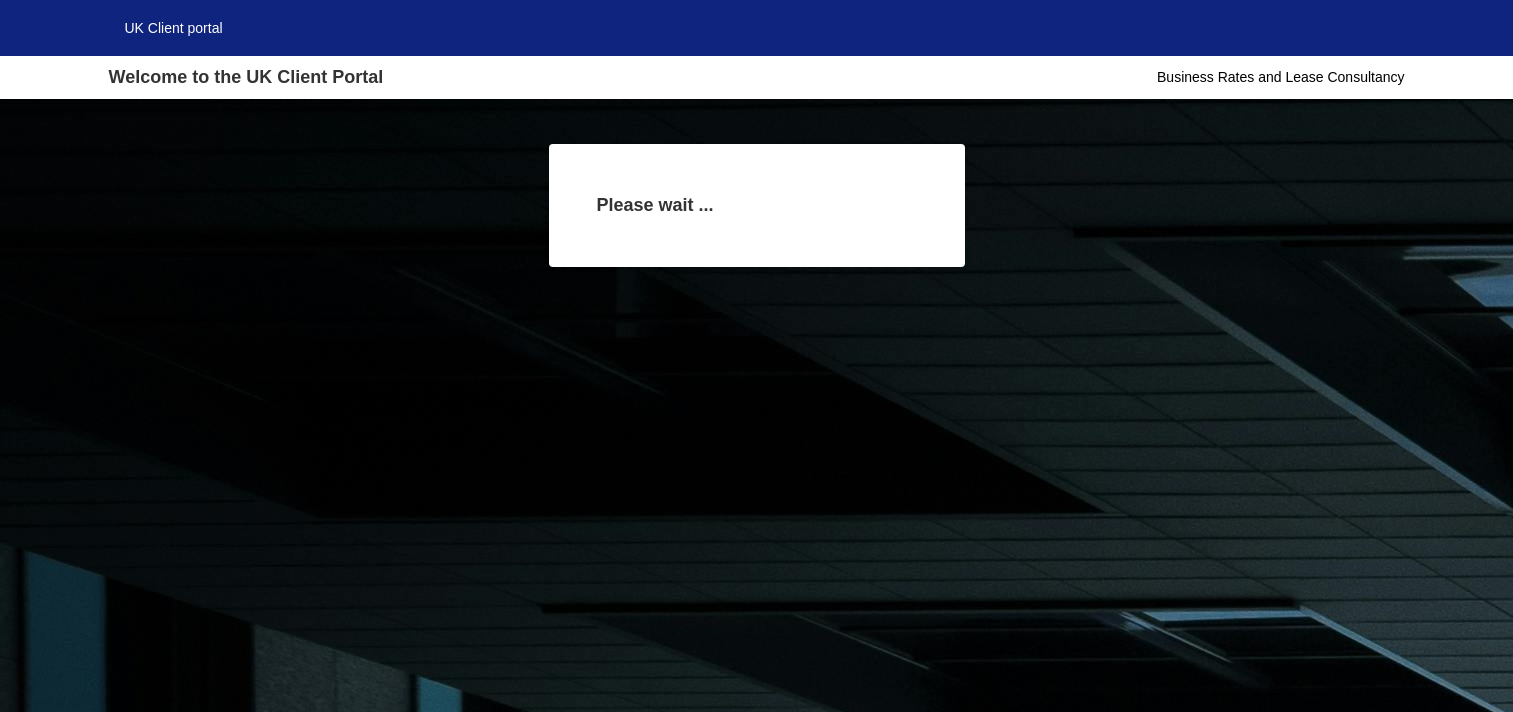 scroll, scrollTop: 0, scrollLeft: 0, axis: both 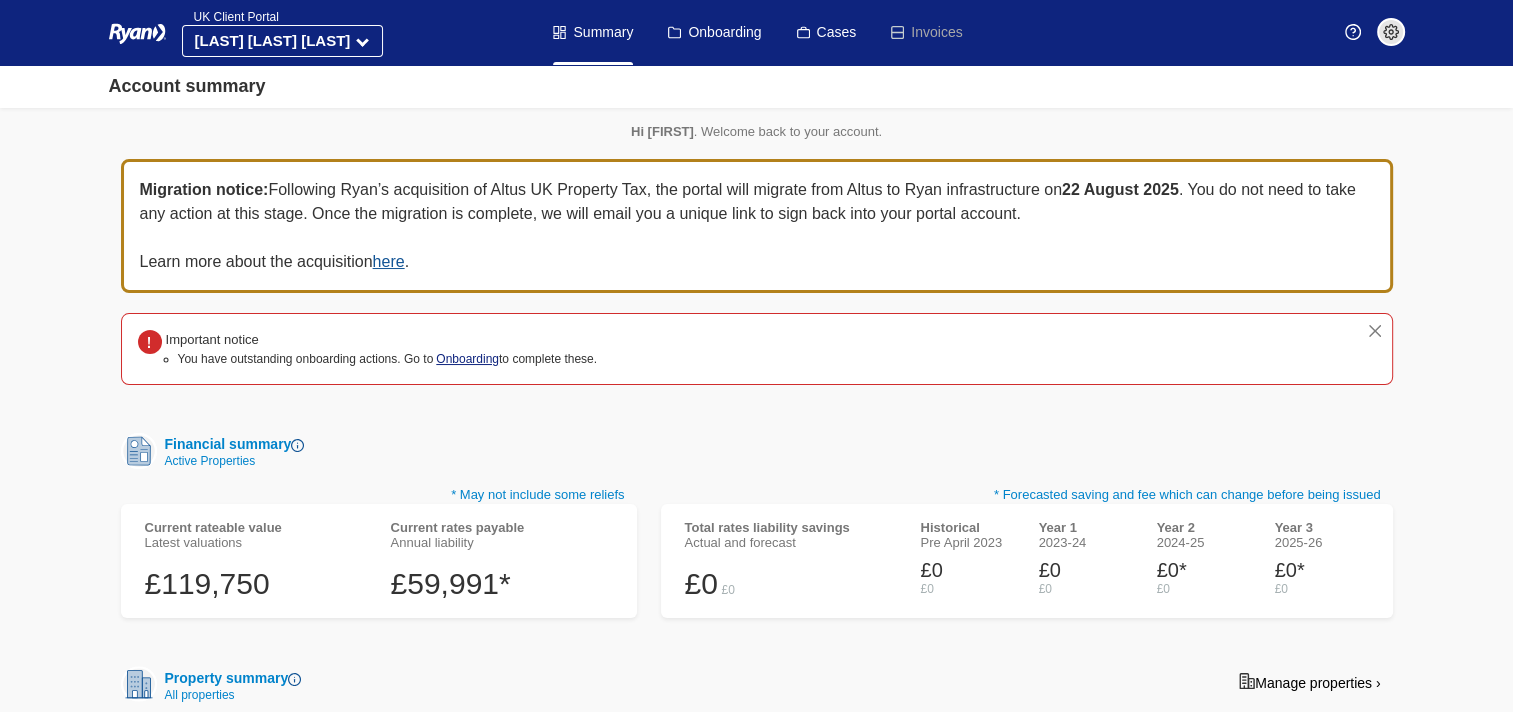 click on "Onboarding" at bounding box center [467, 359] 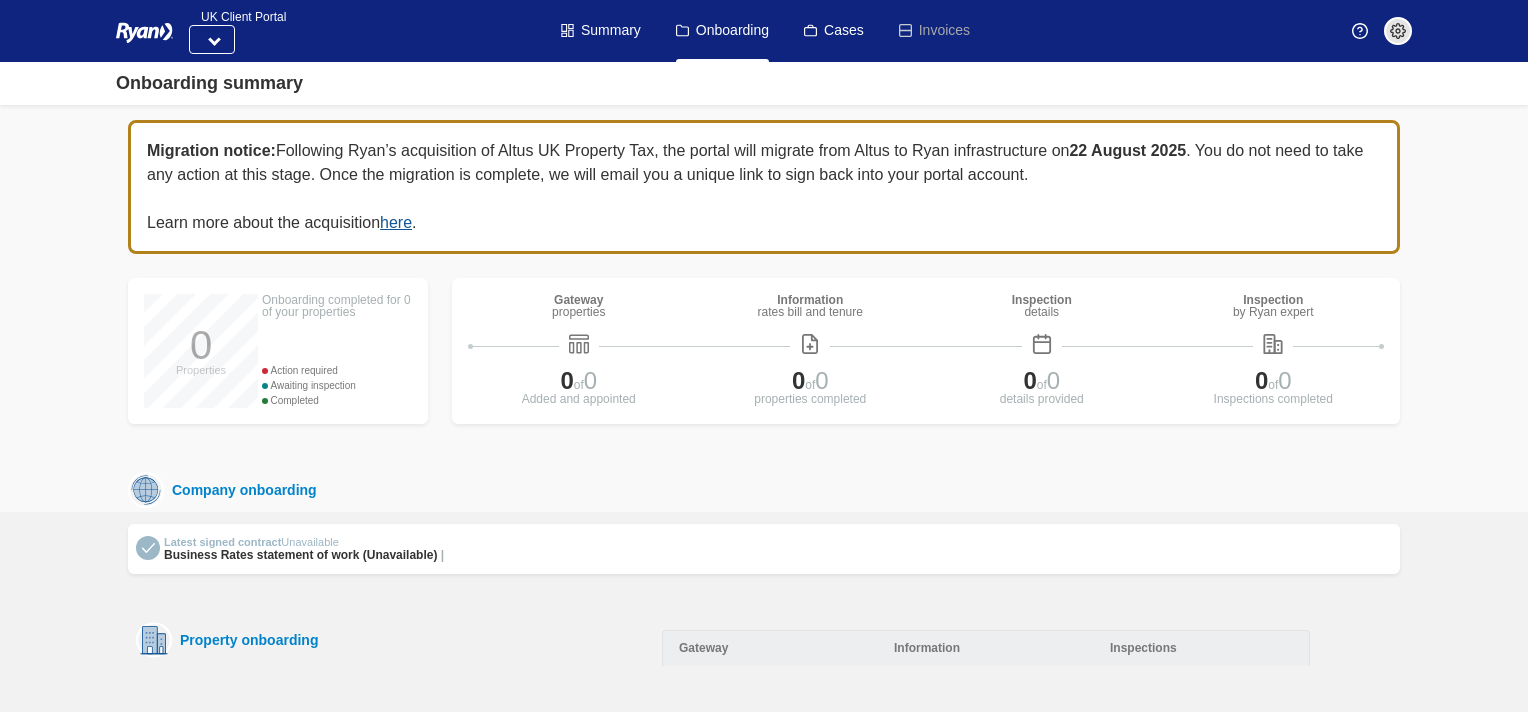 scroll, scrollTop: 0, scrollLeft: 0, axis: both 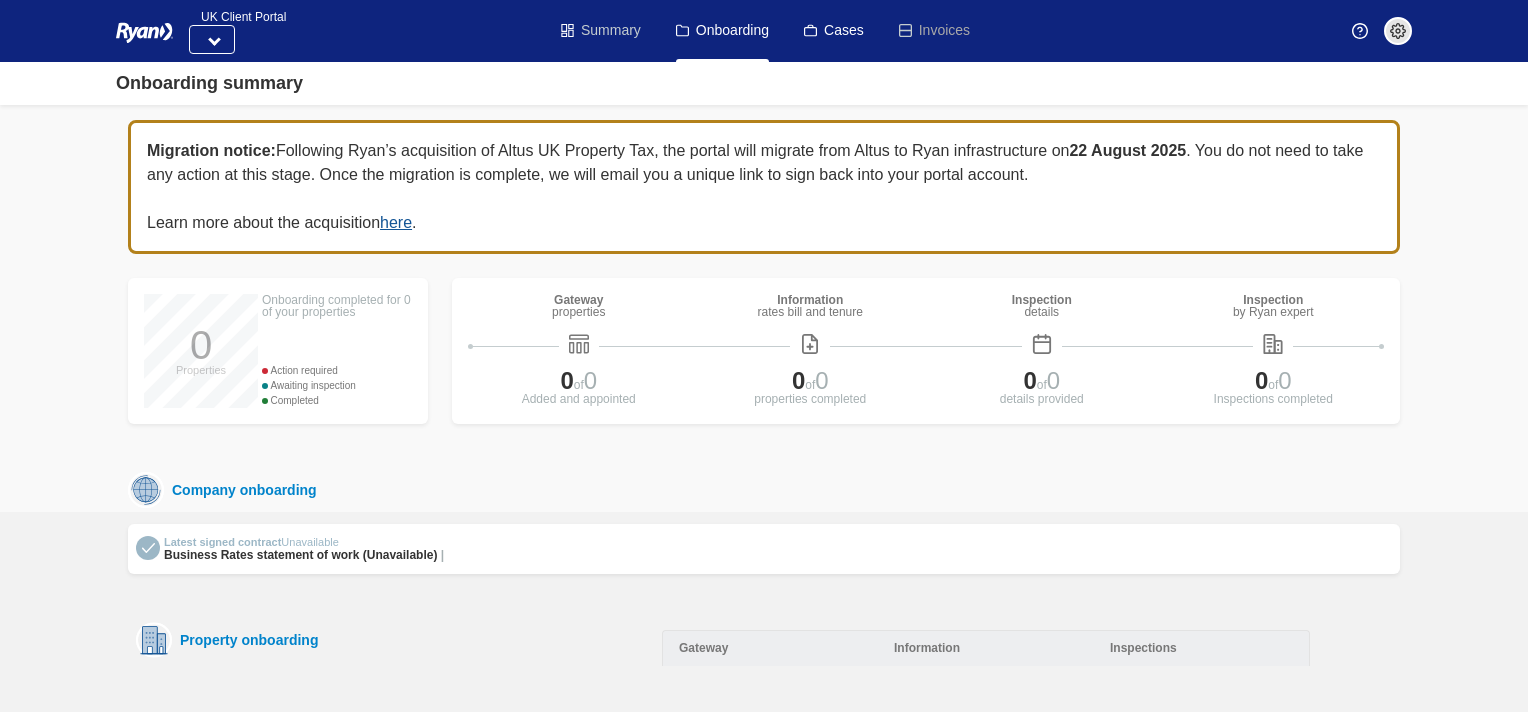 click on "Summary" at bounding box center (601, 31) 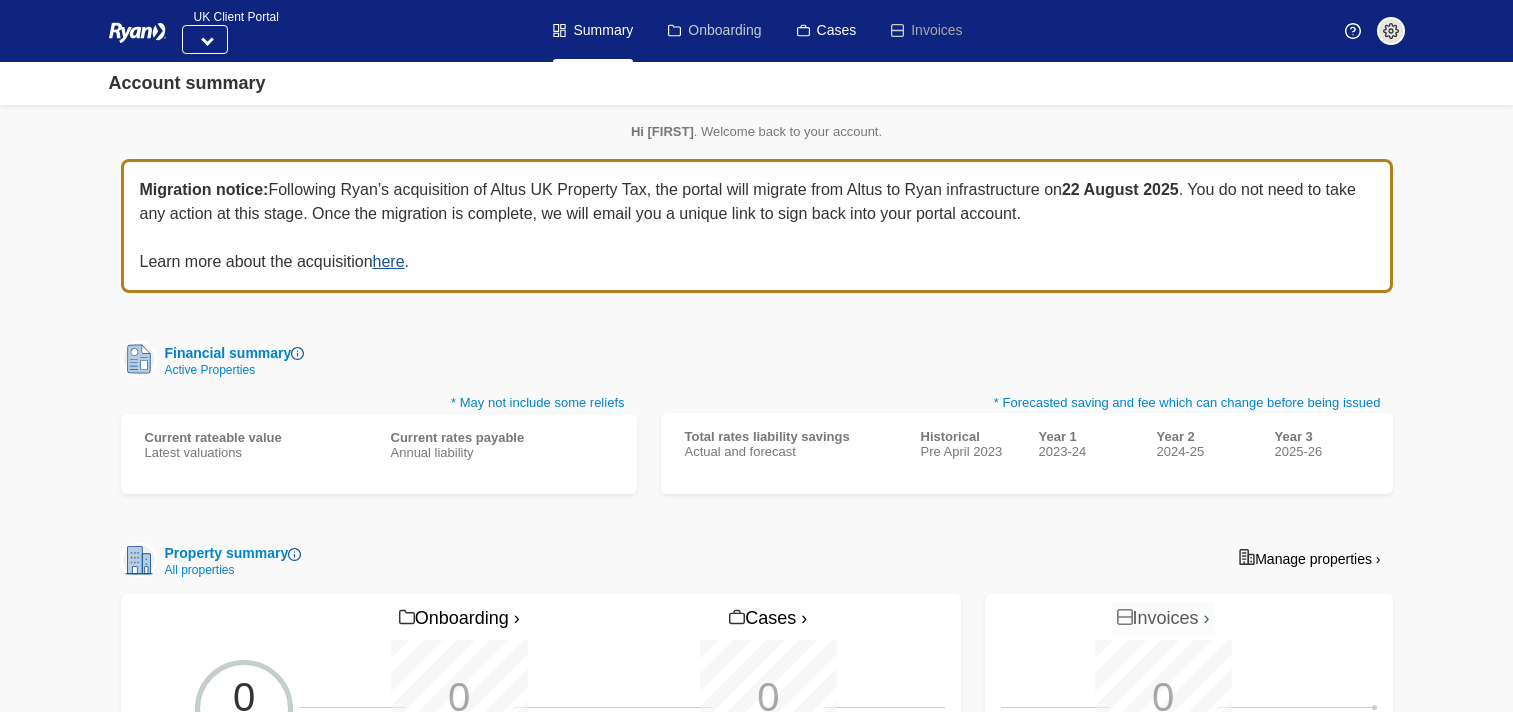 scroll, scrollTop: 0, scrollLeft: 0, axis: both 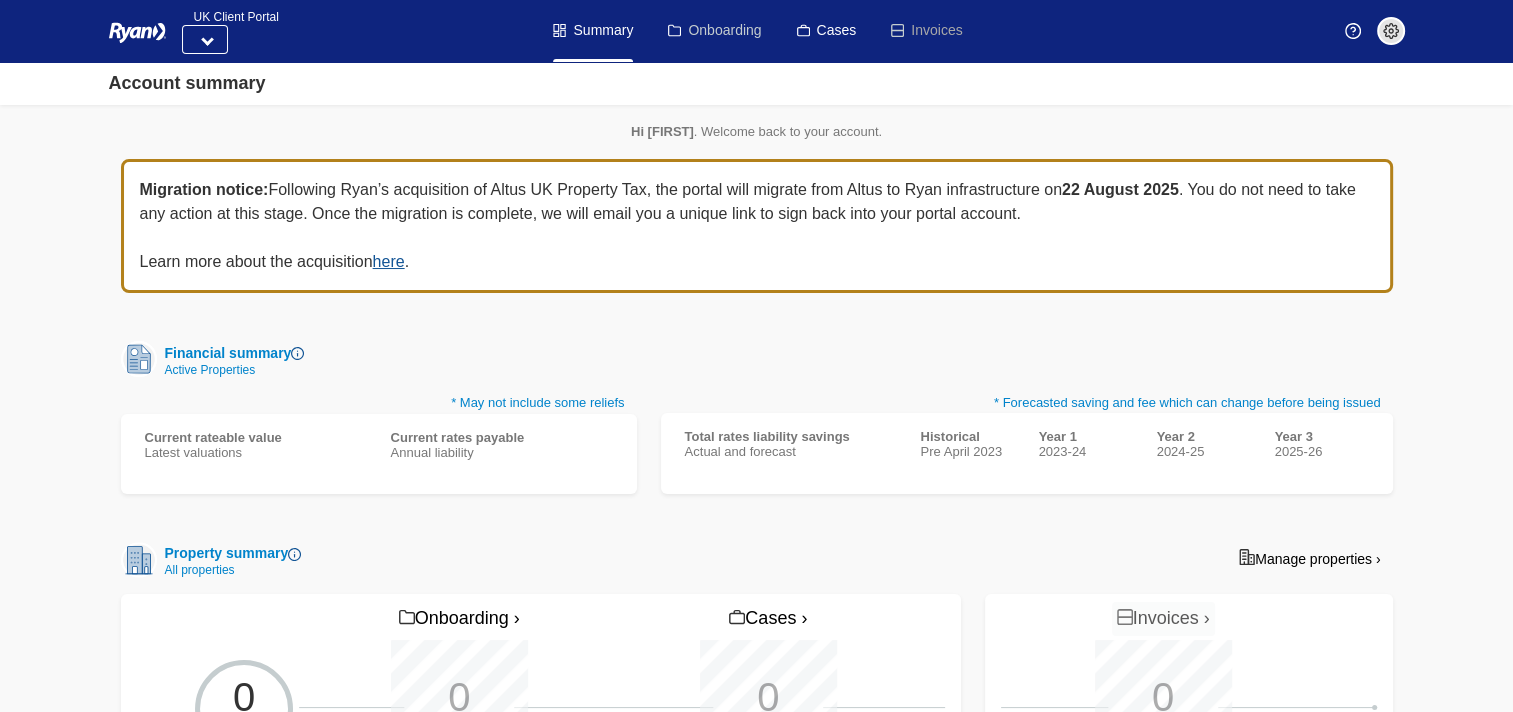click on "Onboarding" at bounding box center (714, 31) 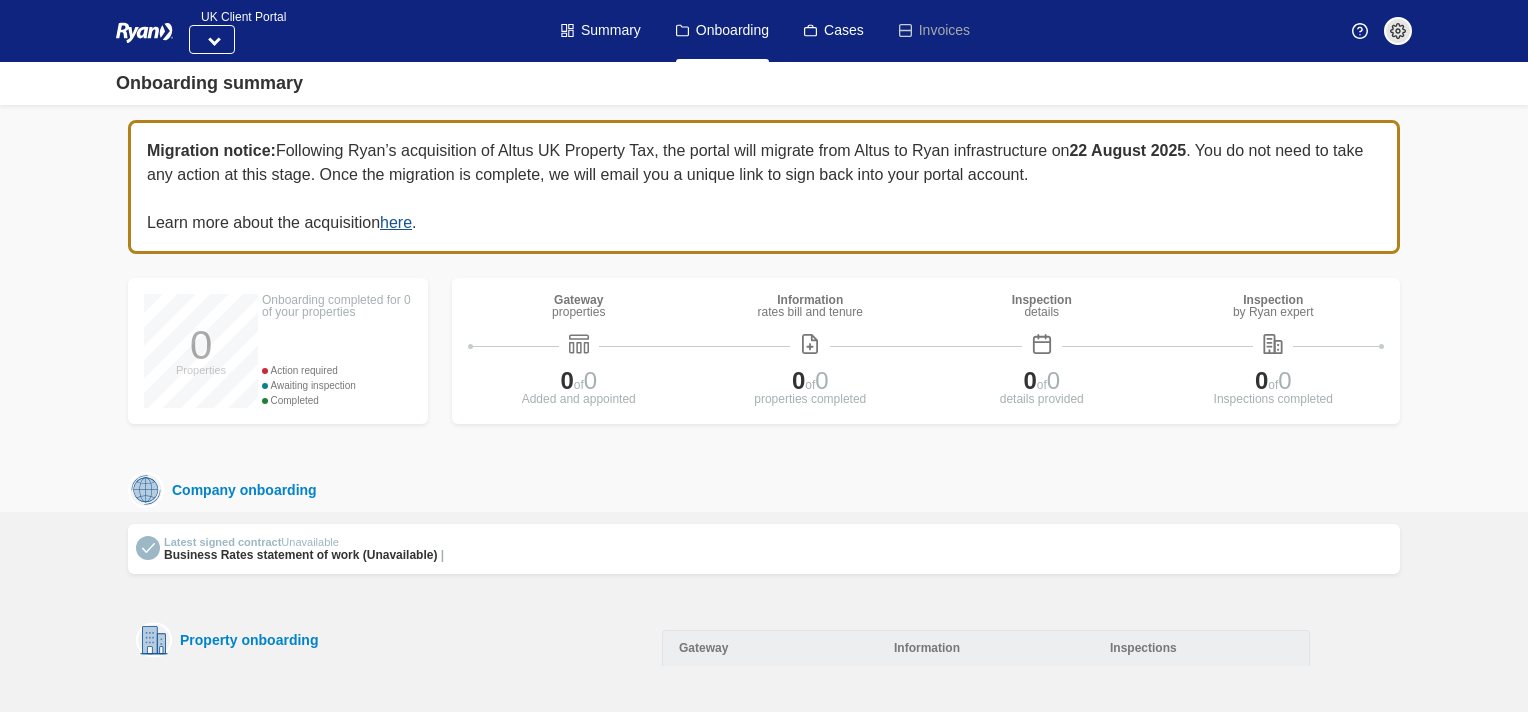 scroll, scrollTop: 0, scrollLeft: 0, axis: both 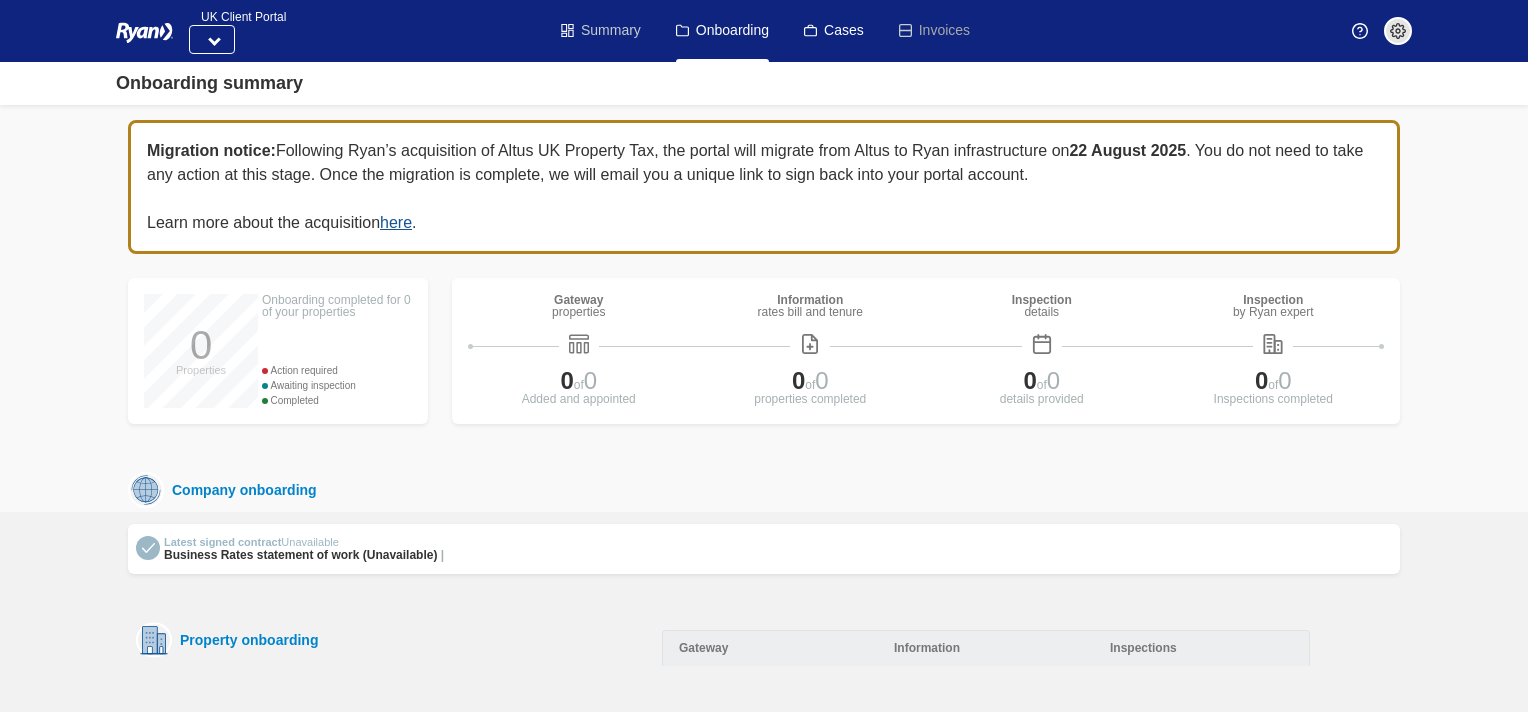 click on "Summary" at bounding box center [601, 31] 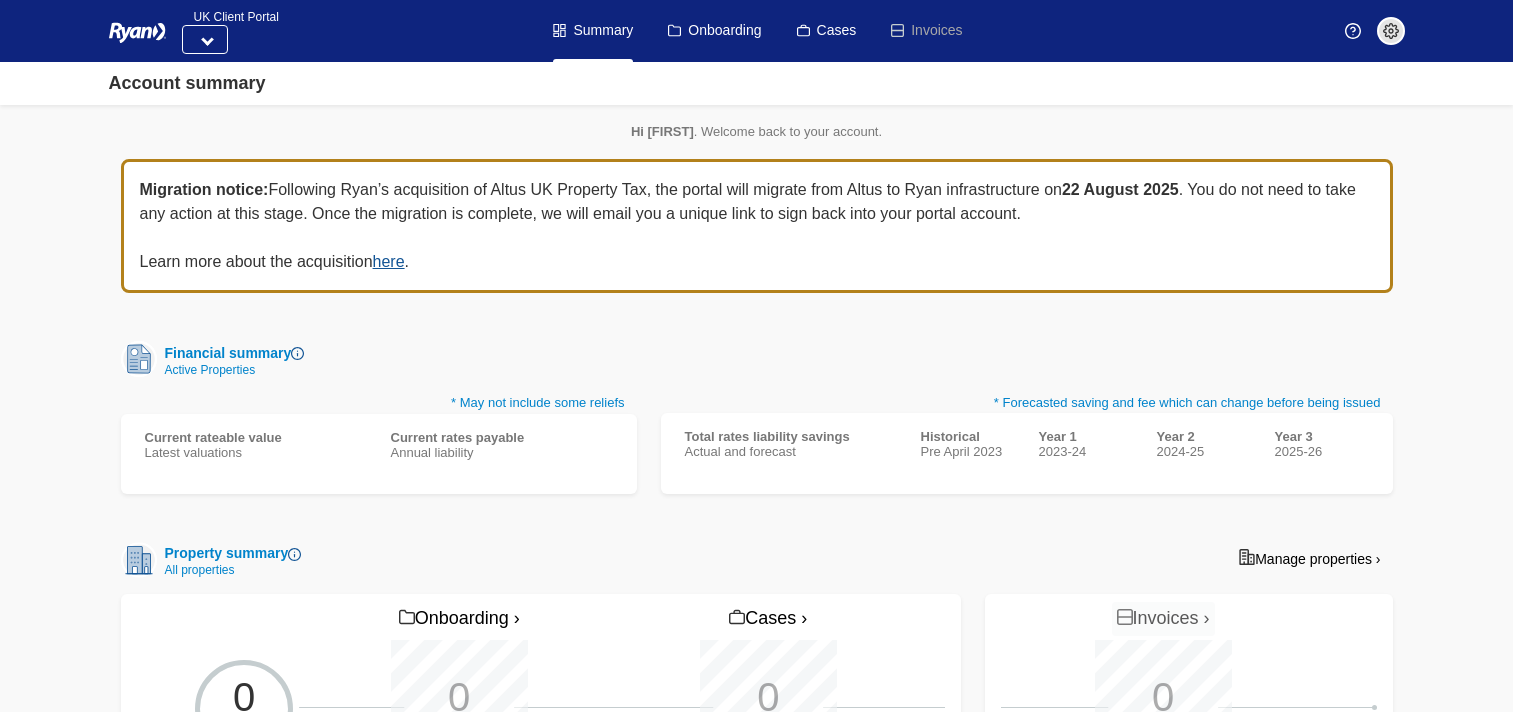 scroll, scrollTop: 0, scrollLeft: 0, axis: both 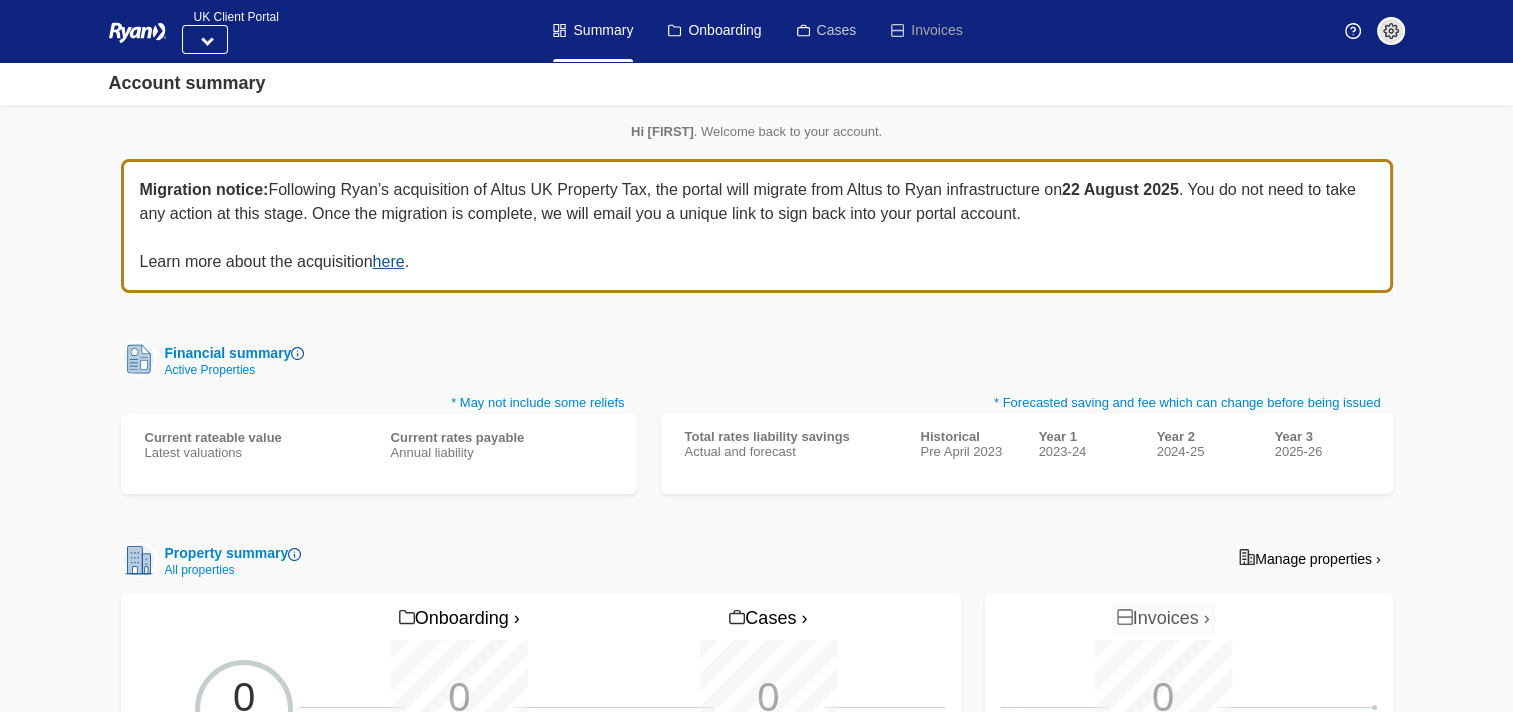 click on "Cases" at bounding box center (827, 31) 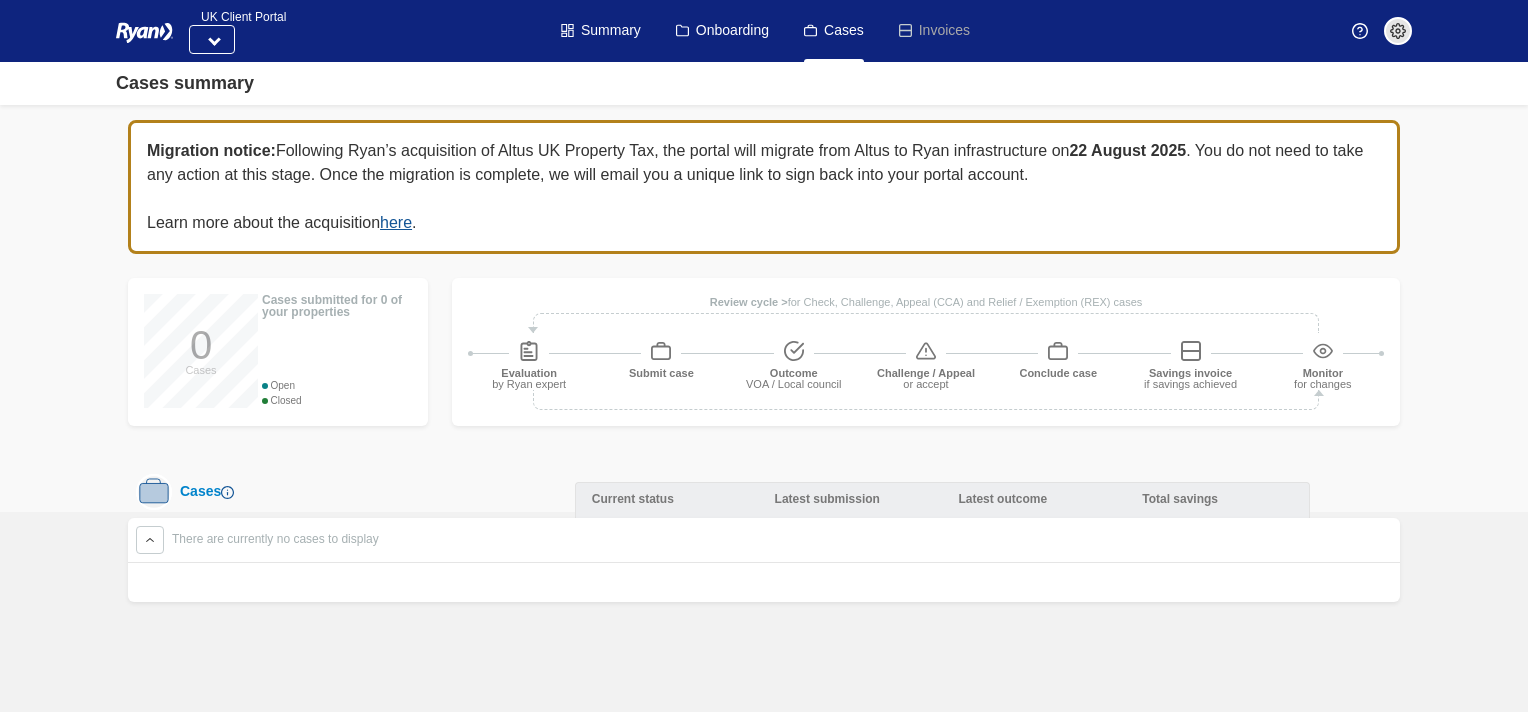 scroll, scrollTop: 0, scrollLeft: 0, axis: both 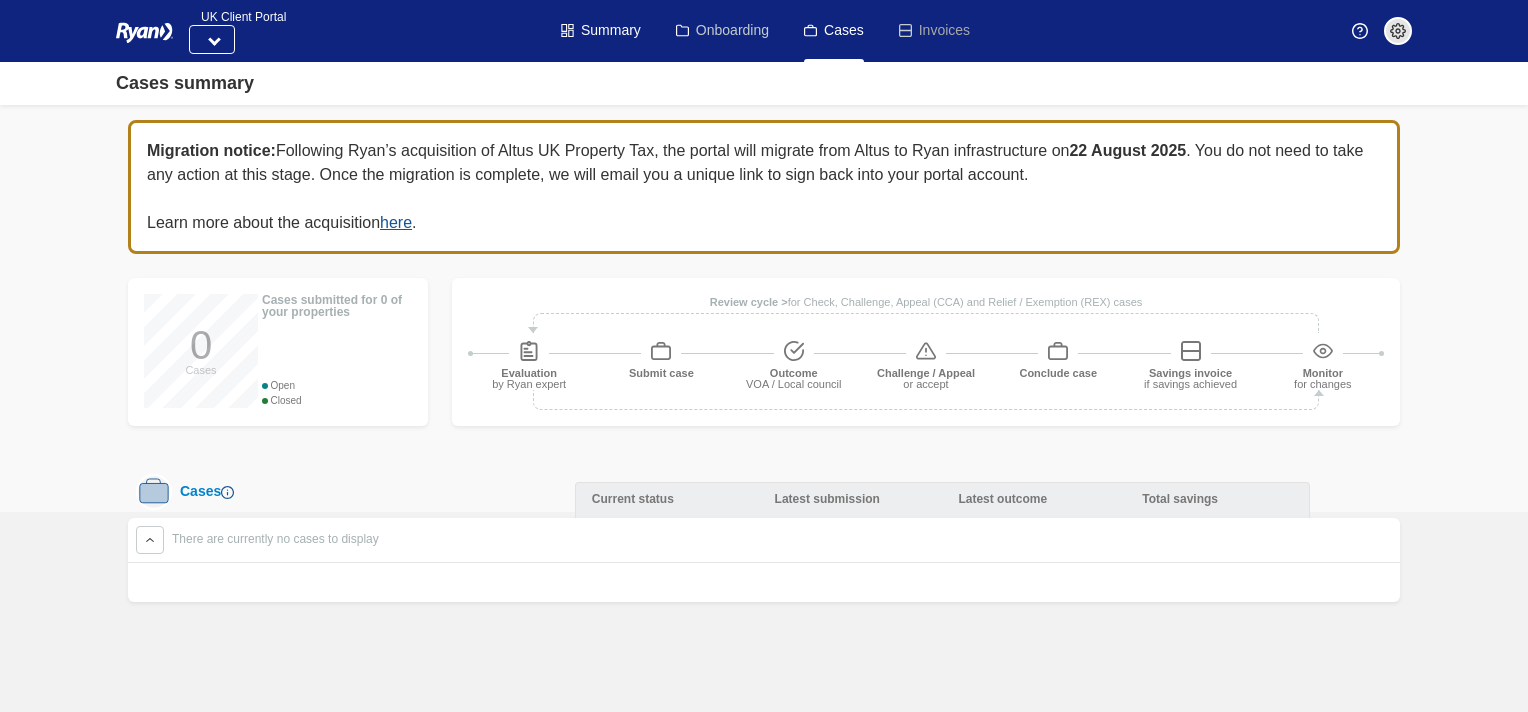 click on "Onboarding" at bounding box center [722, 31] 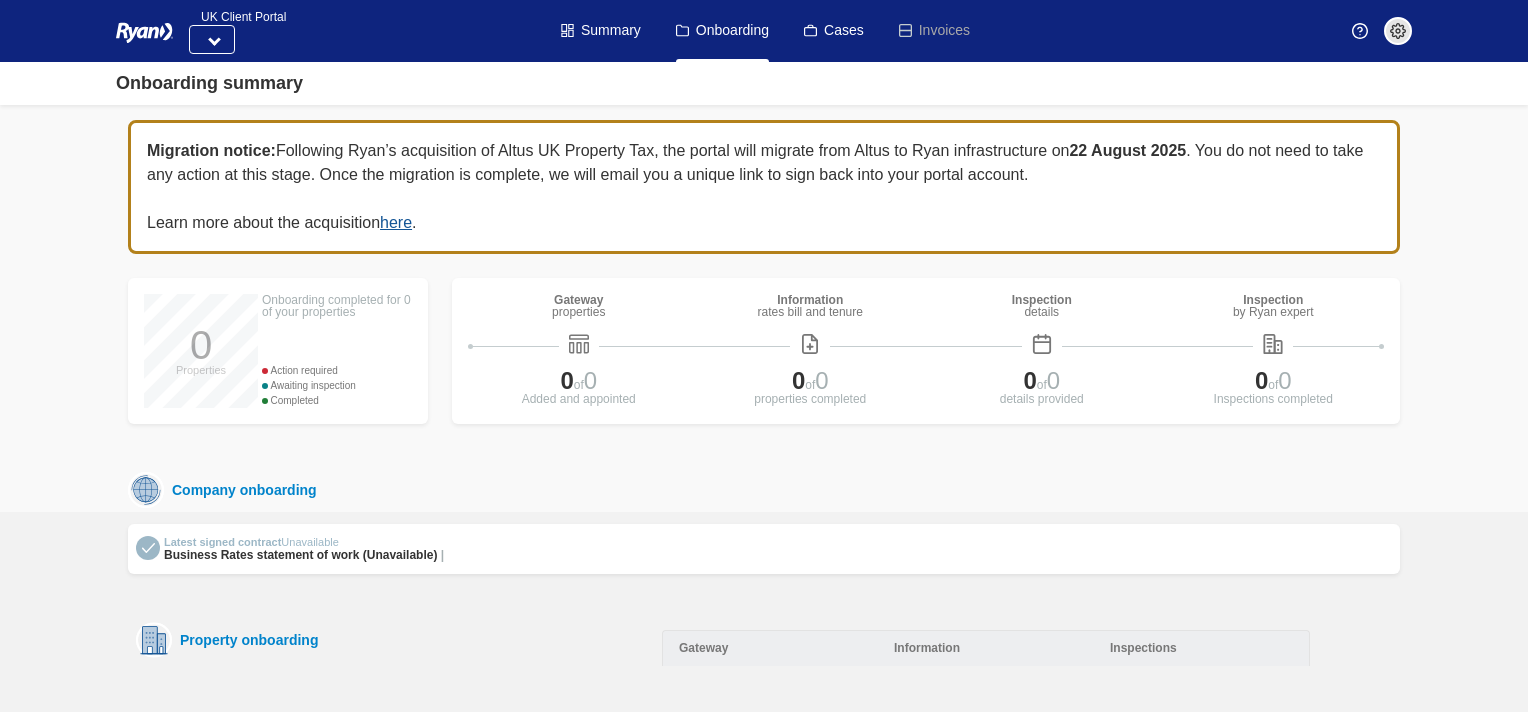 scroll, scrollTop: 0, scrollLeft: 0, axis: both 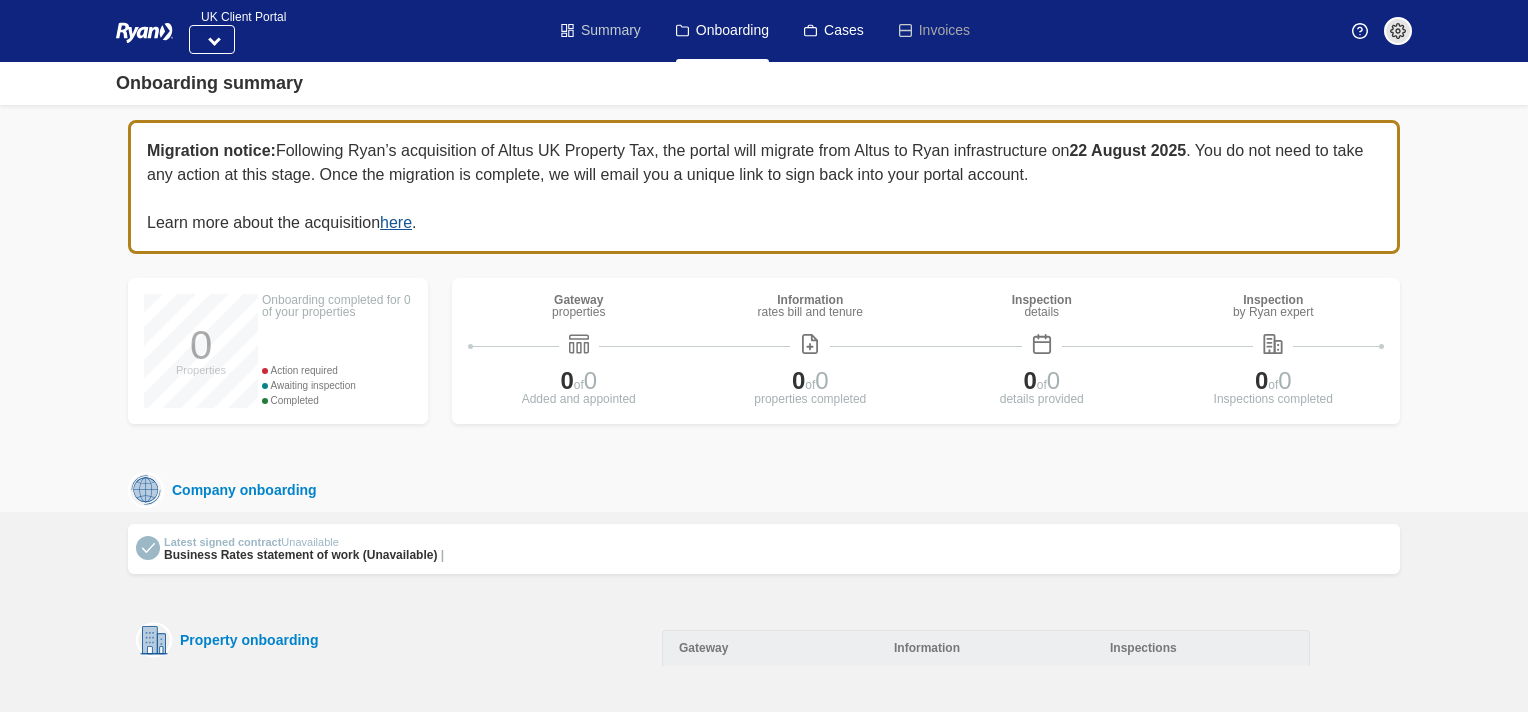 click on "Summary" at bounding box center [601, 31] 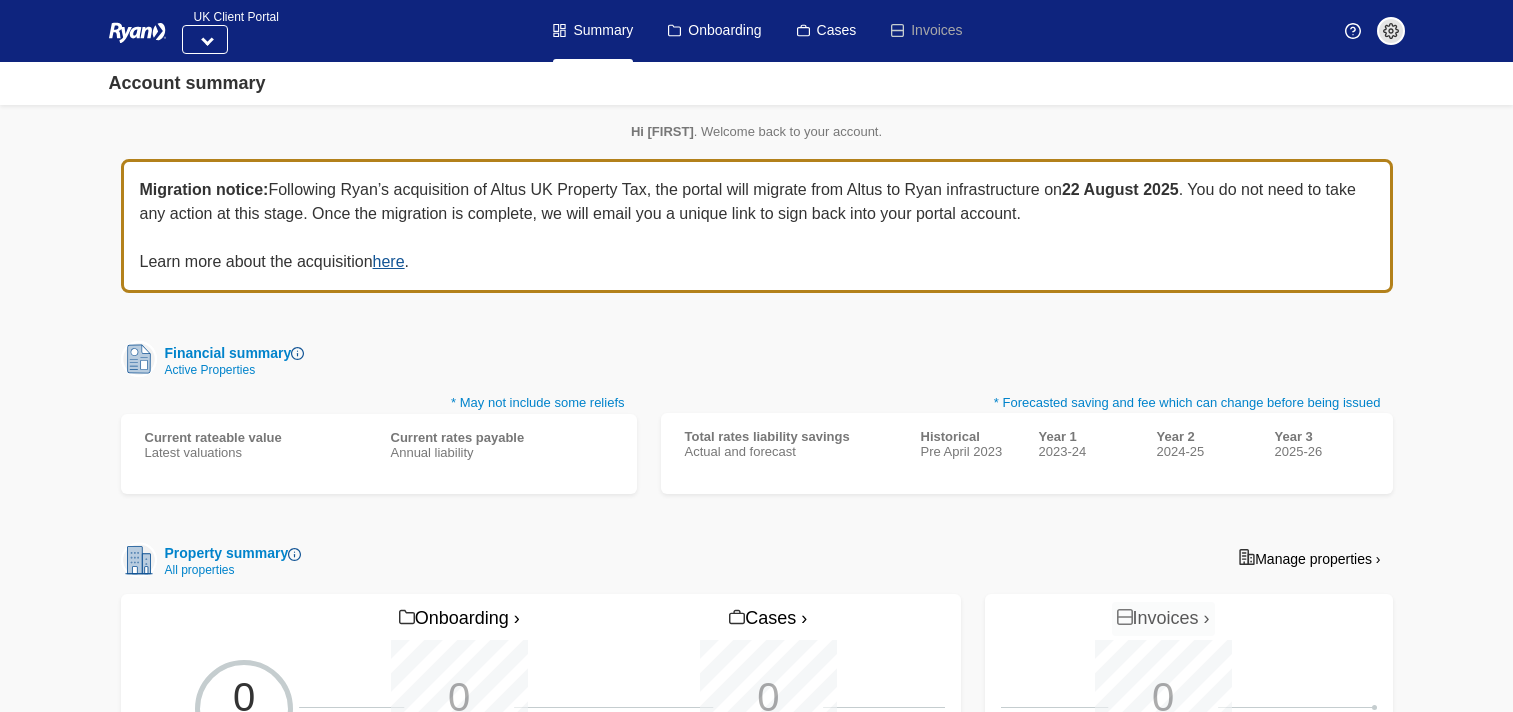 scroll, scrollTop: 0, scrollLeft: 0, axis: both 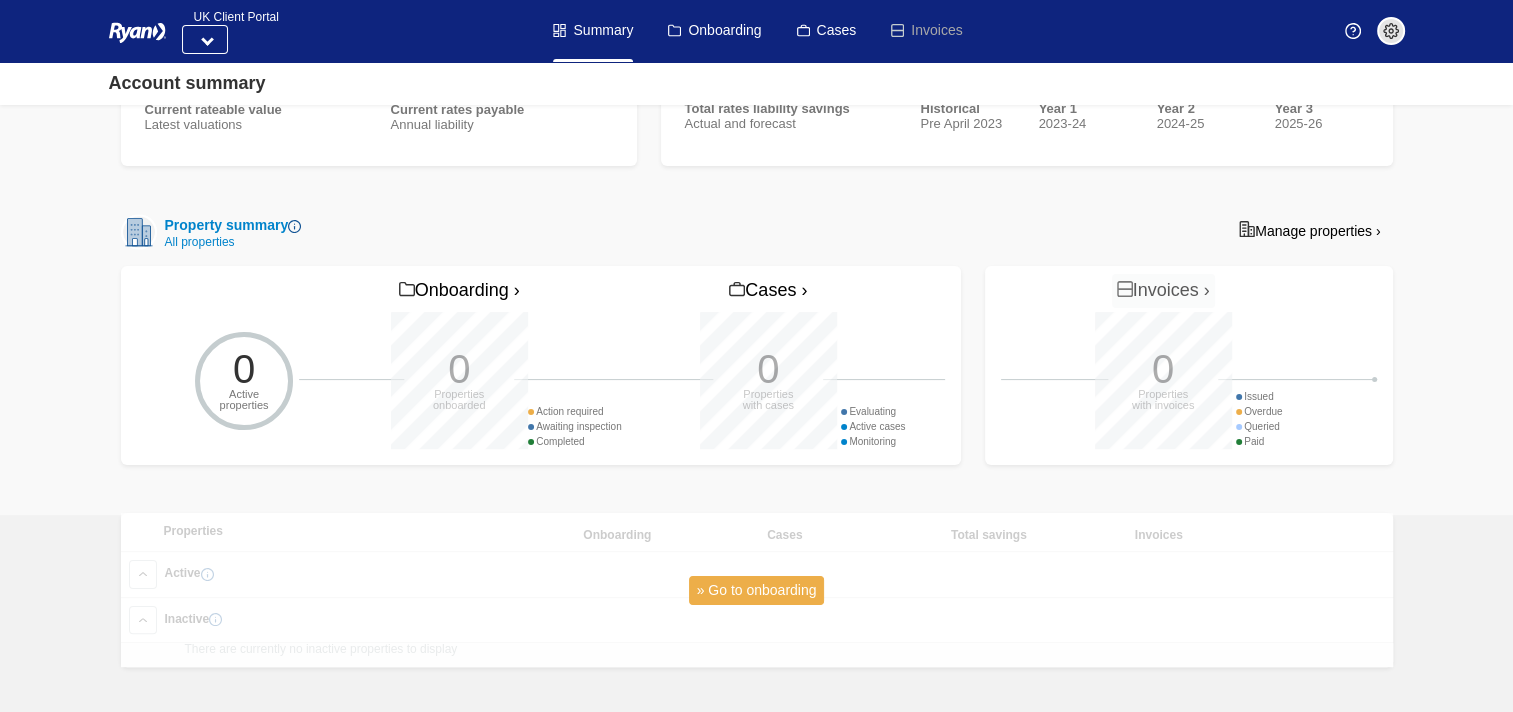 click on "» Go to onboarding" at bounding box center [757, 590] 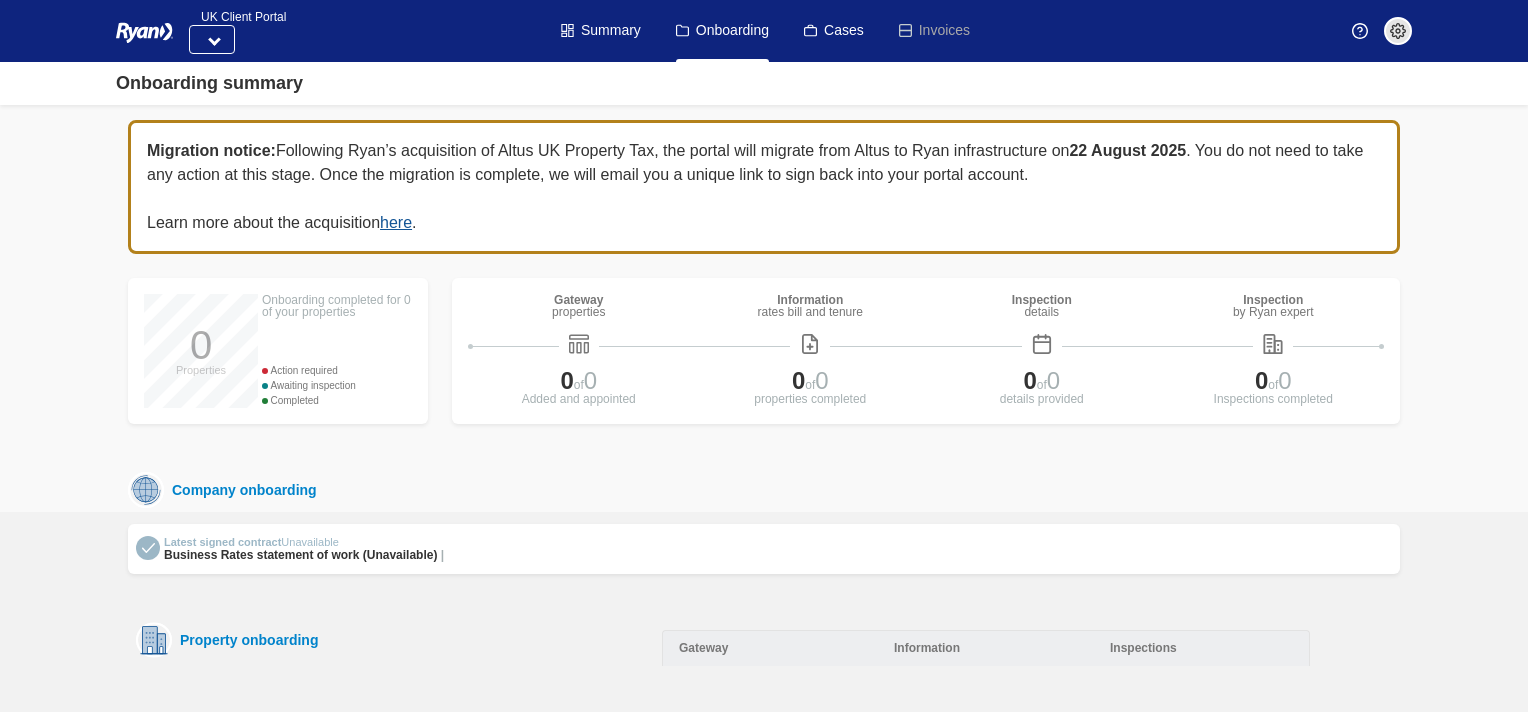scroll, scrollTop: 0, scrollLeft: 0, axis: both 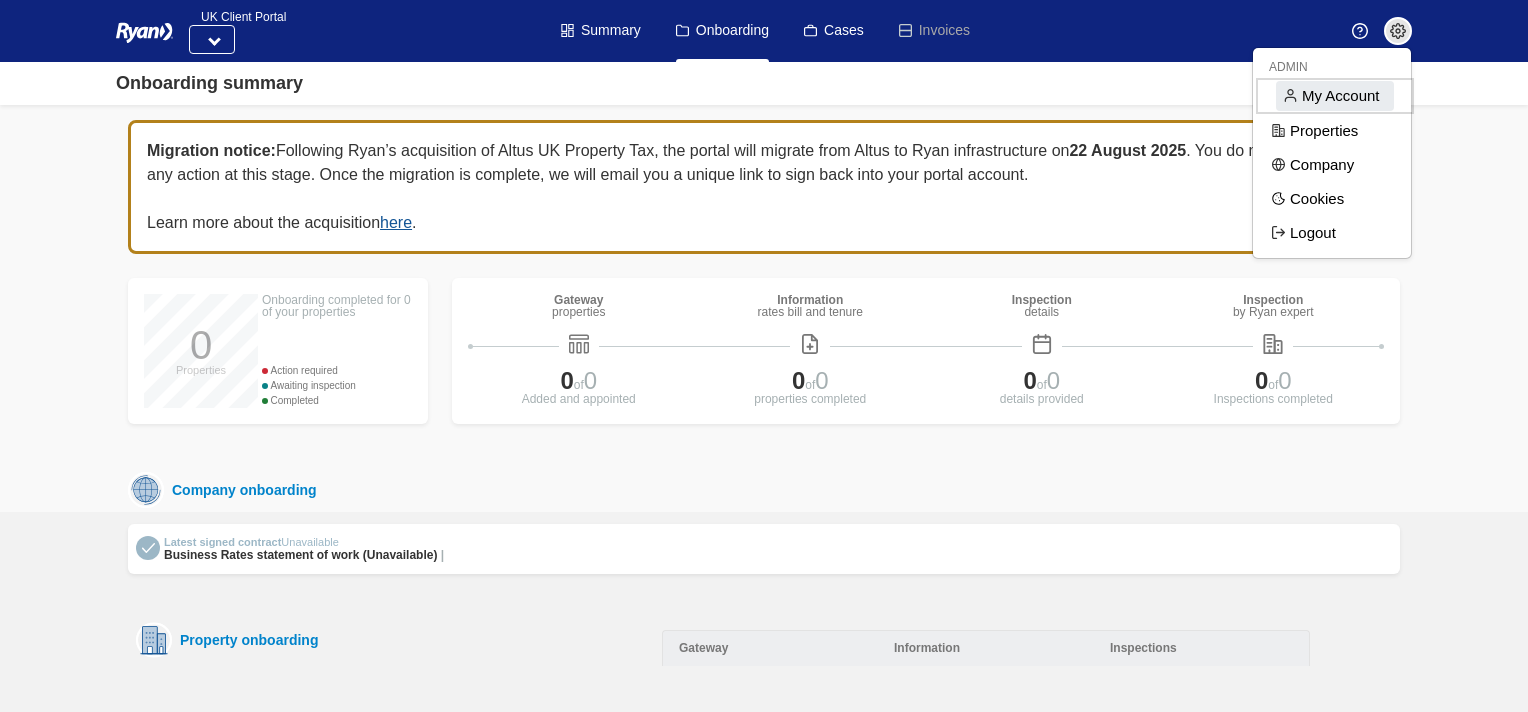 click on "My Account" at bounding box center [1335, 96] 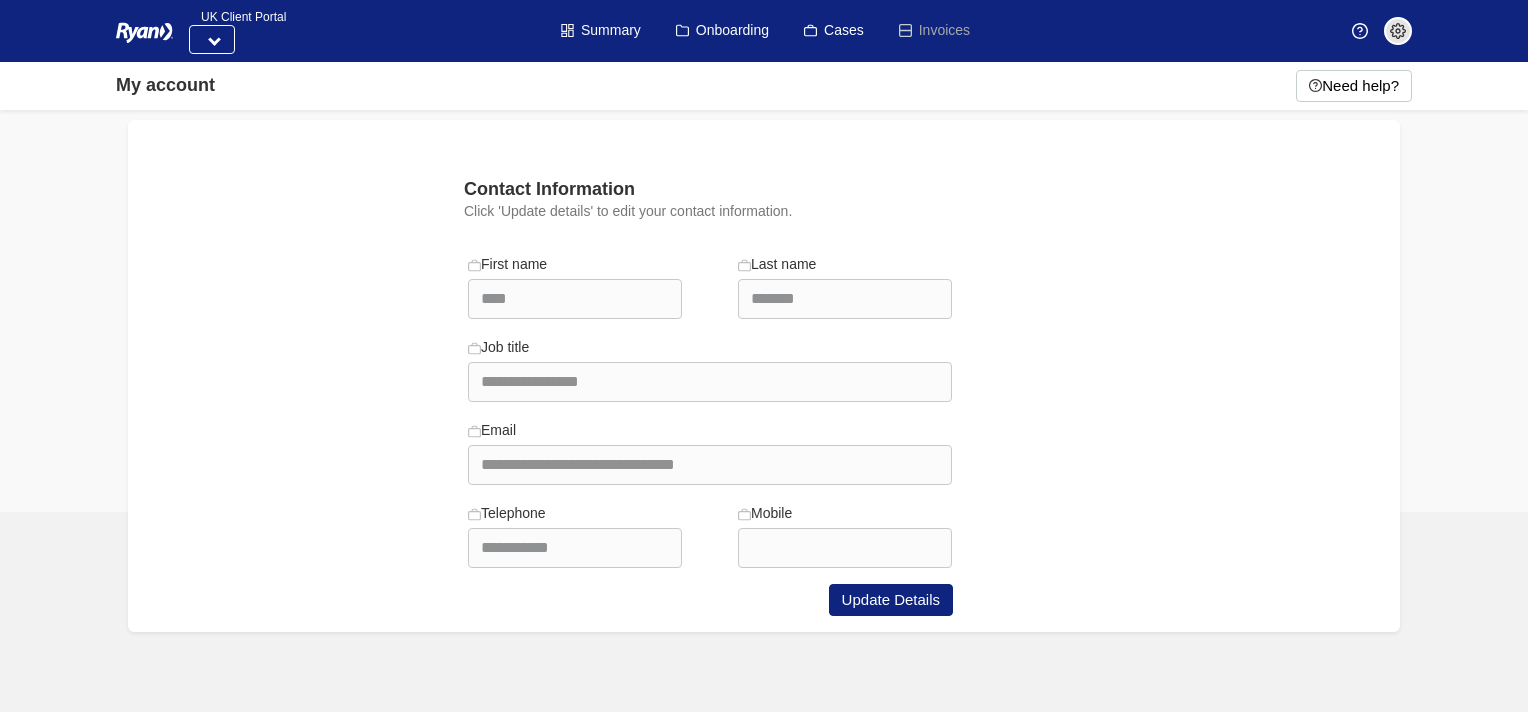 scroll, scrollTop: 0, scrollLeft: 0, axis: both 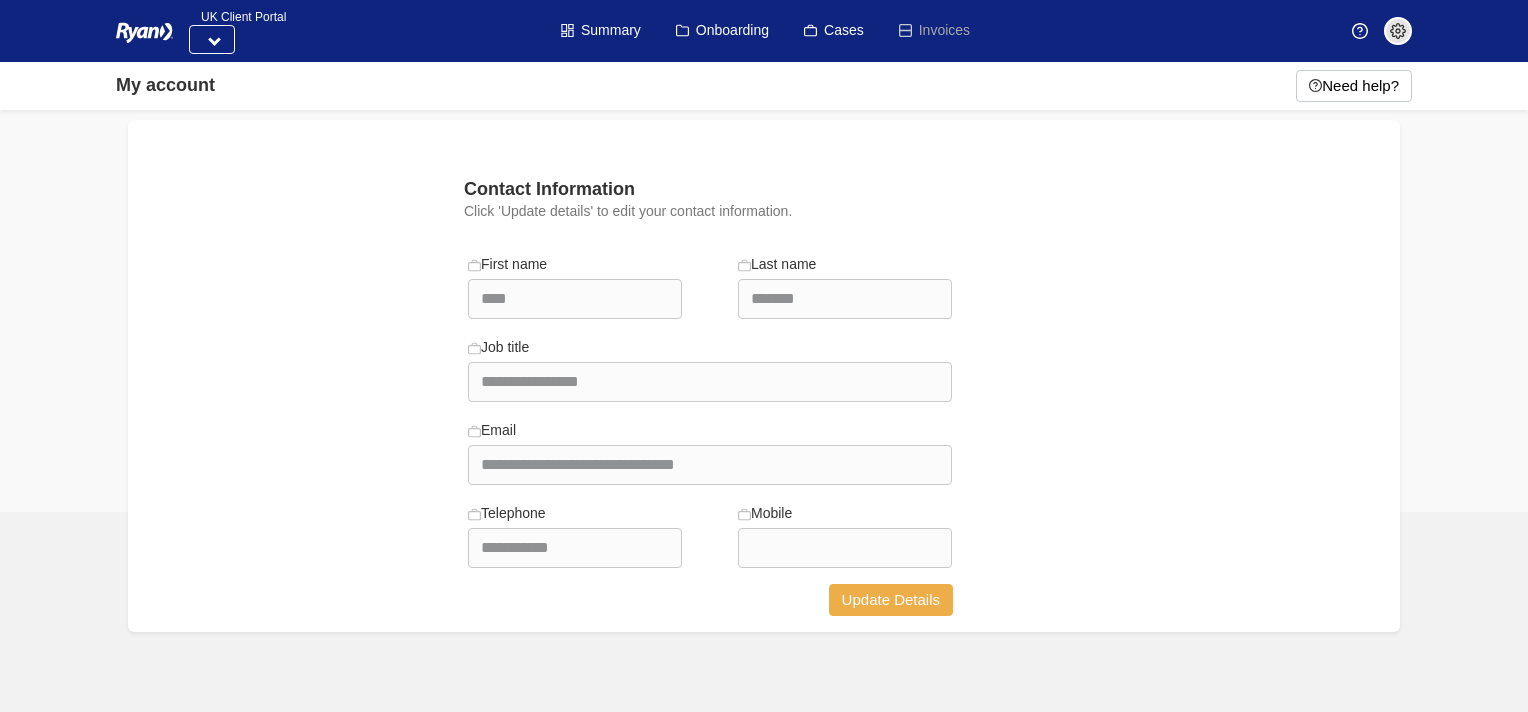 click on "Update Details" at bounding box center [891, 600] 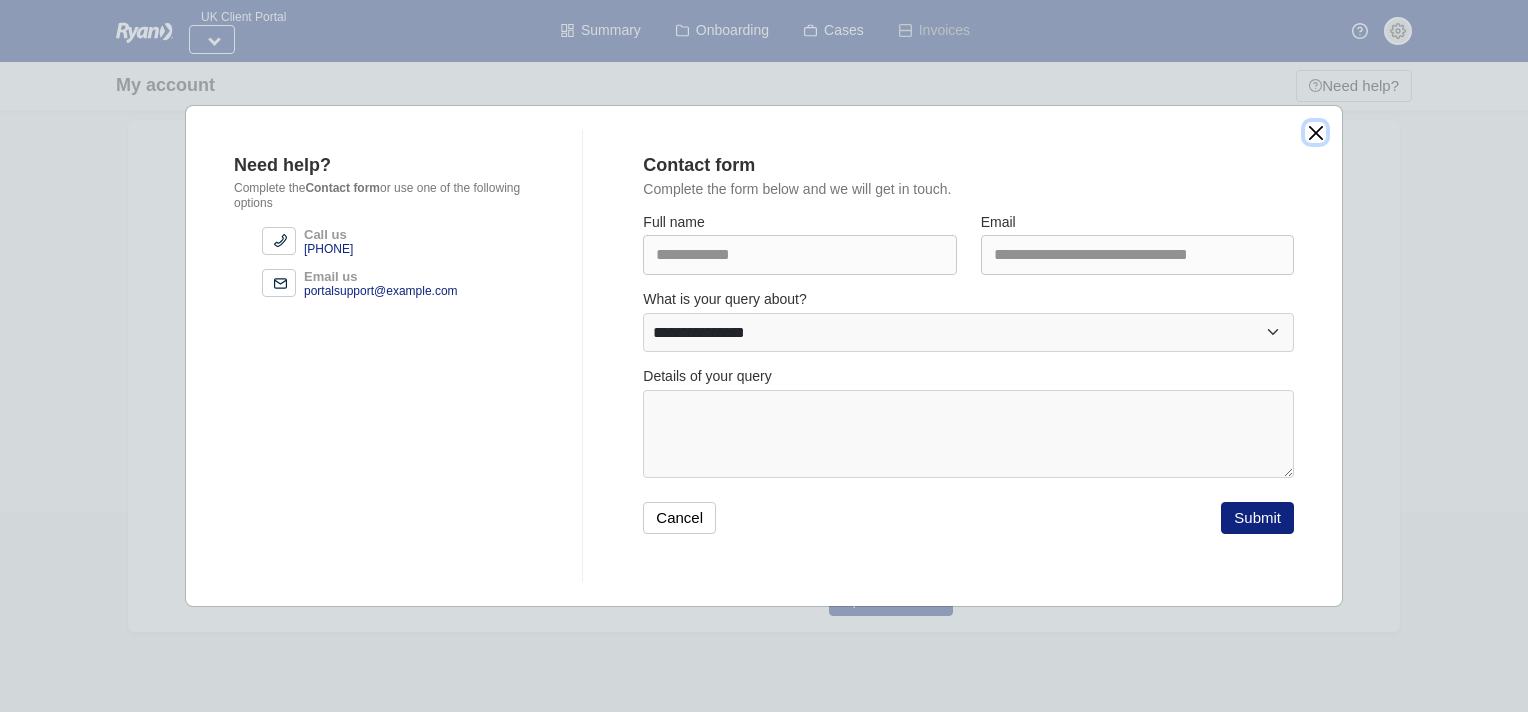 click at bounding box center [1315, 132] 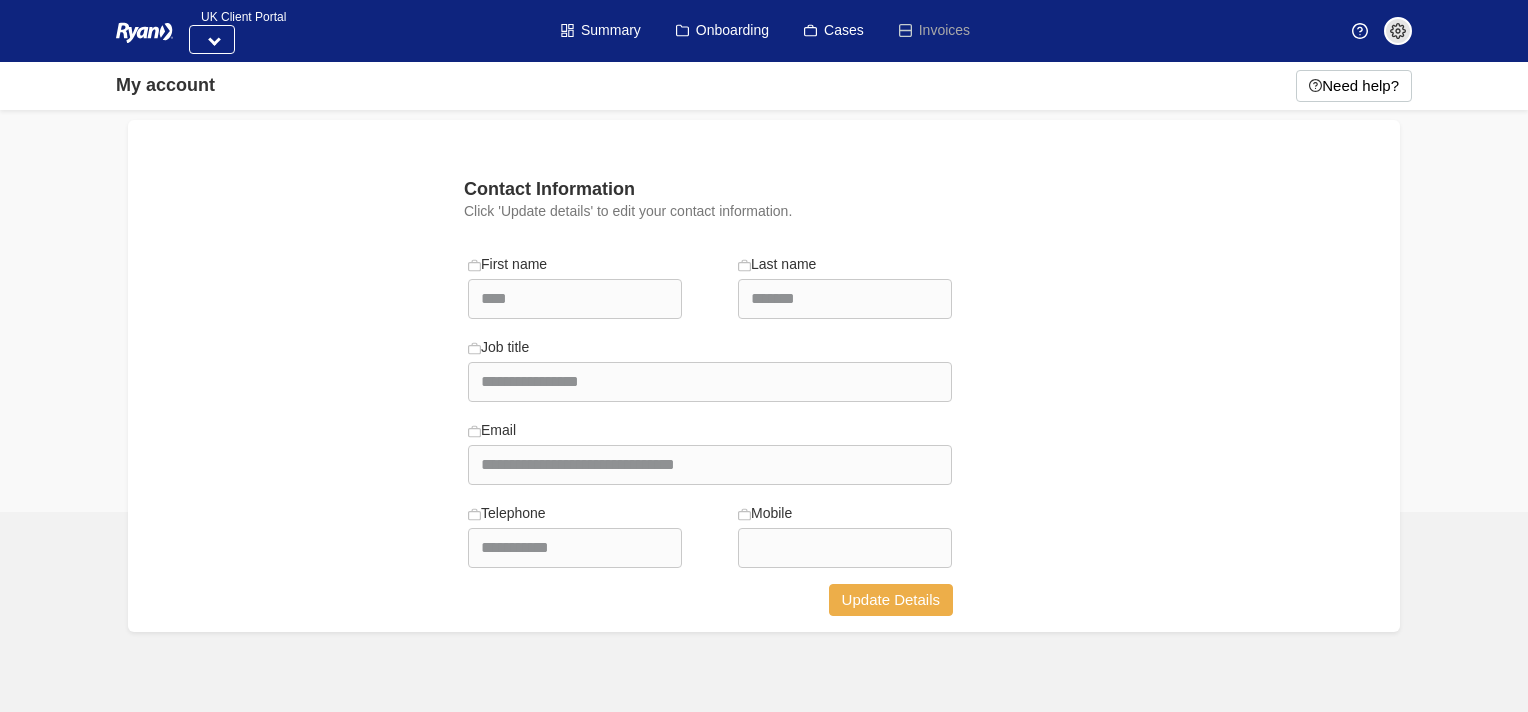 click on "Update Details" at bounding box center [891, 600] 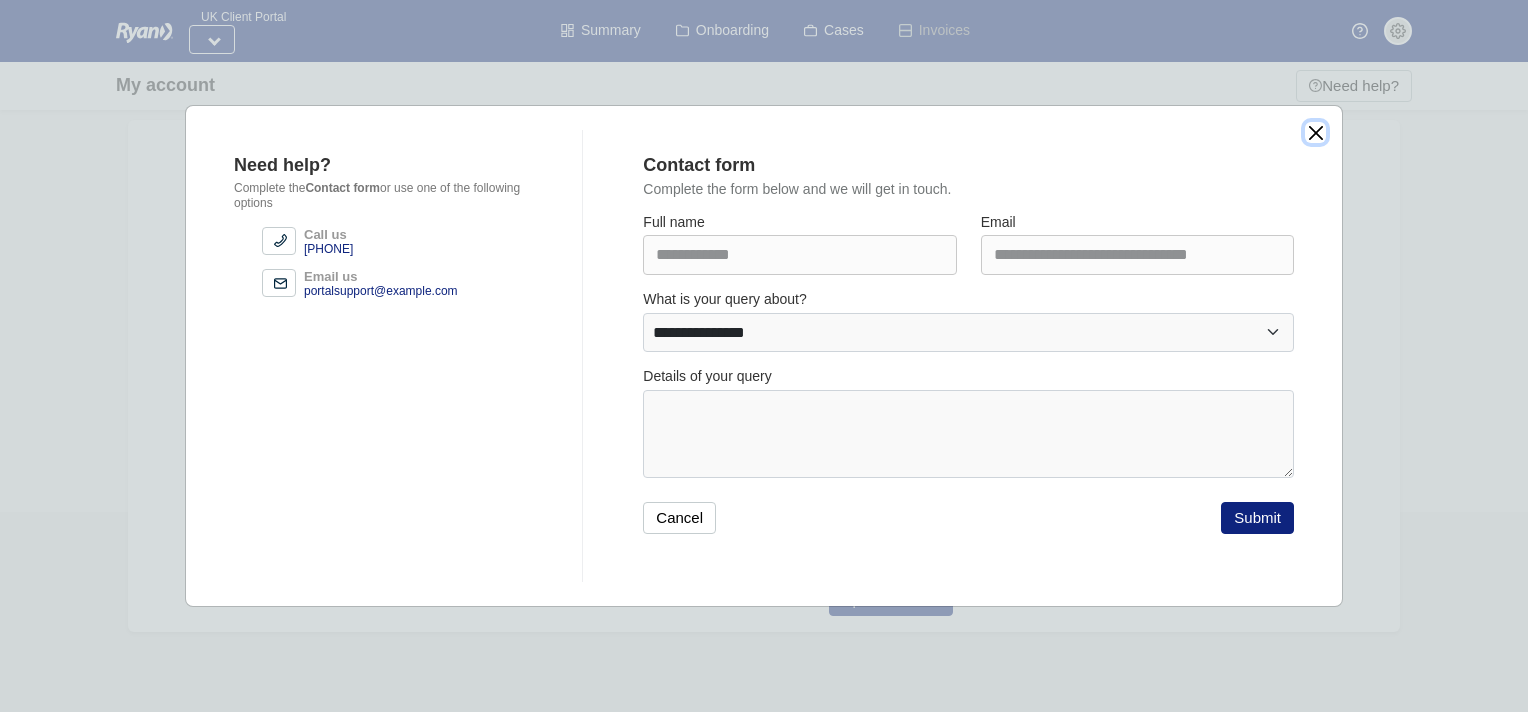 click at bounding box center [1315, 132] 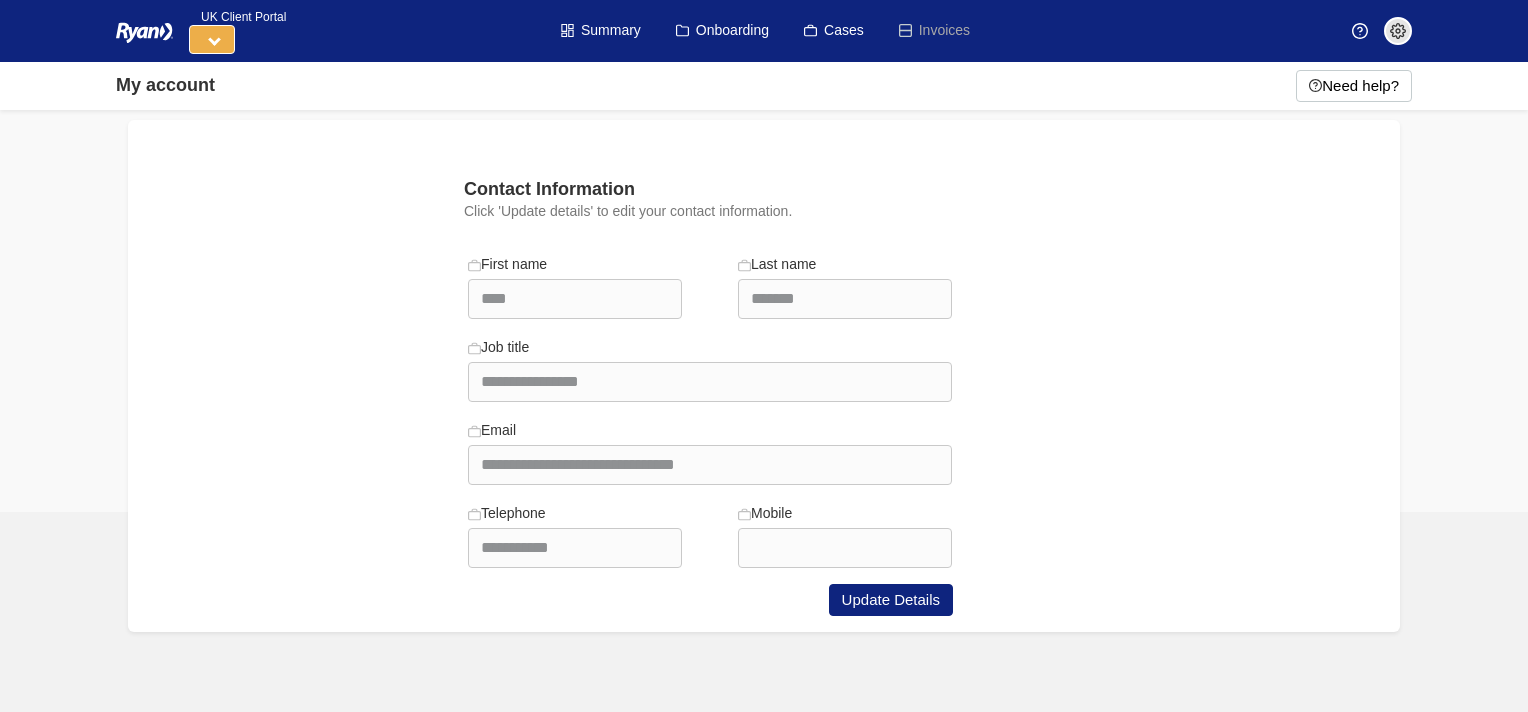 click at bounding box center [212, 39] 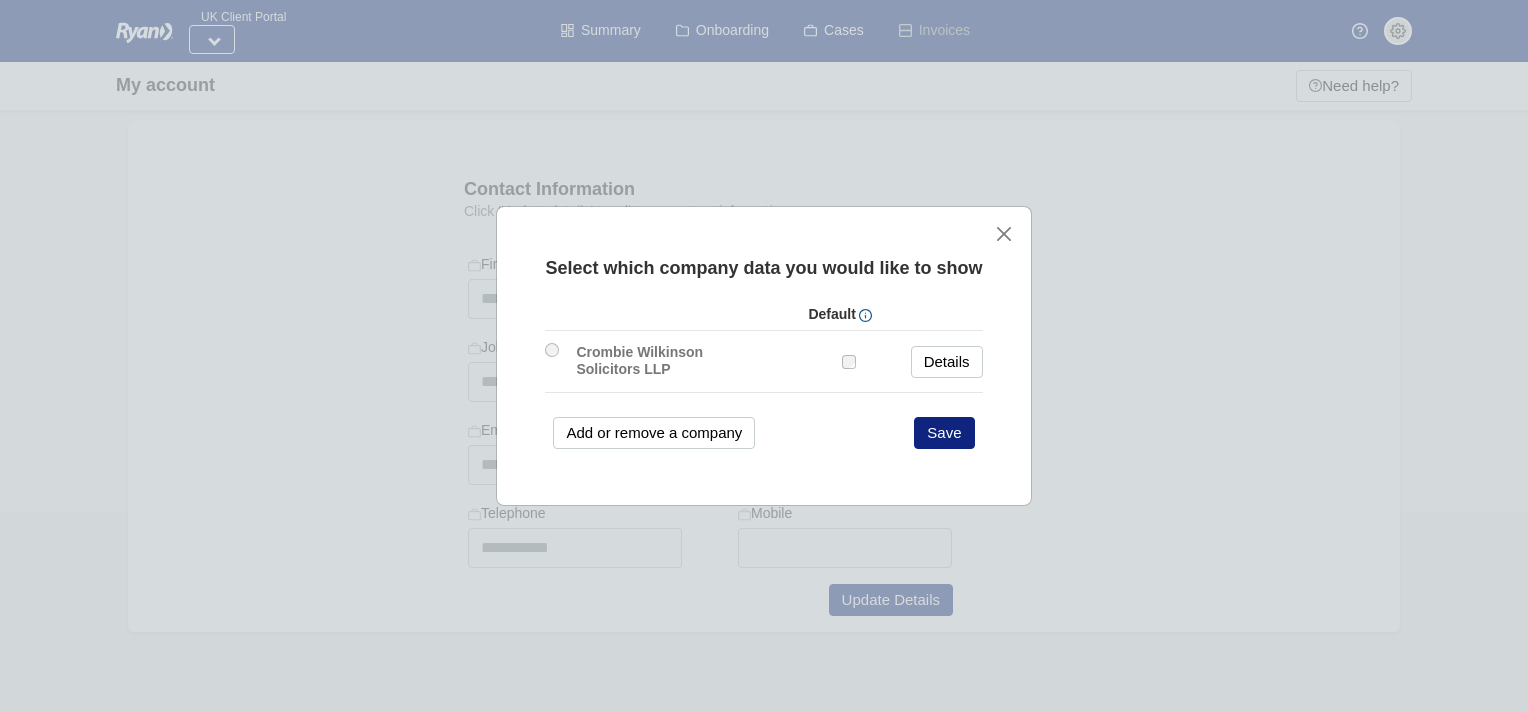 click on "Crombie Wilkinson Solicitors LLP" at bounding box center (654, 360) 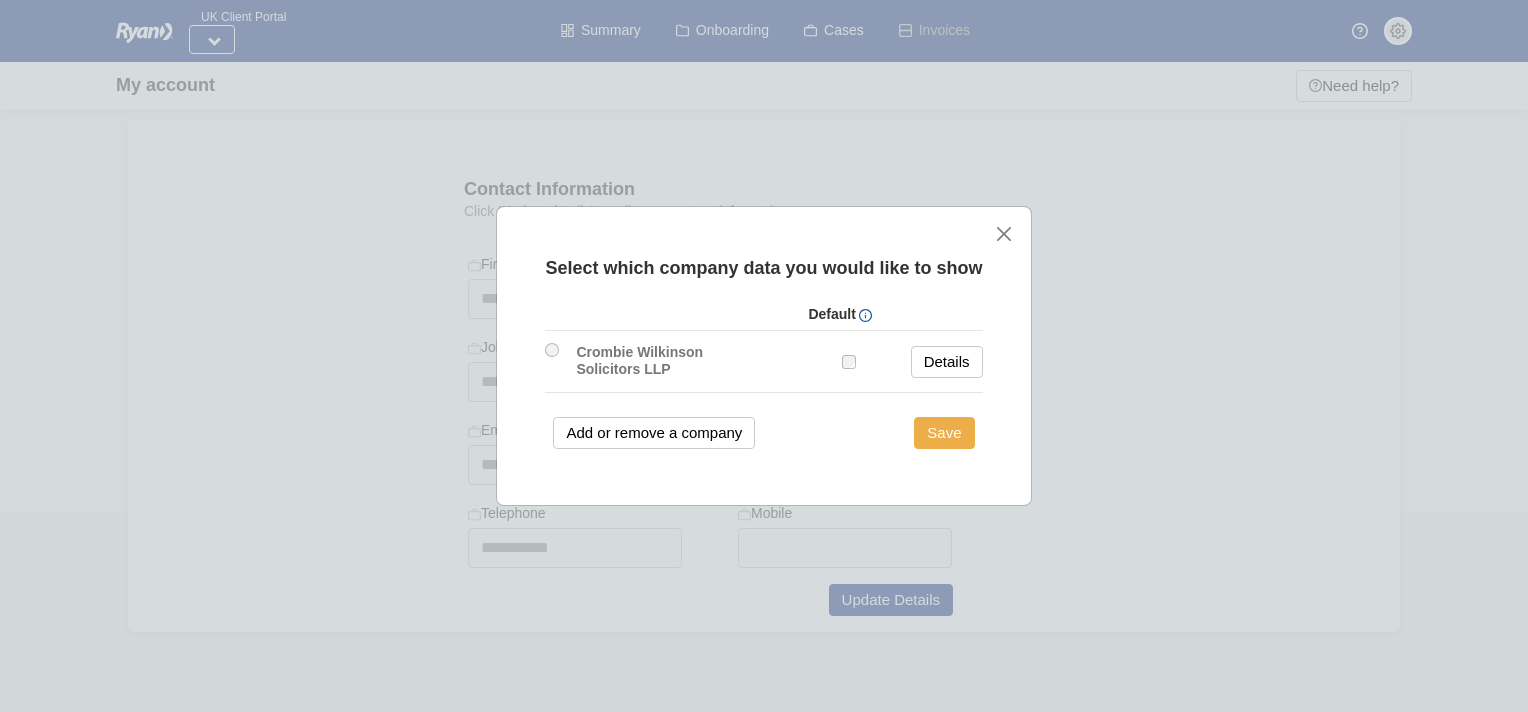 click on "Save" at bounding box center (944, 433) 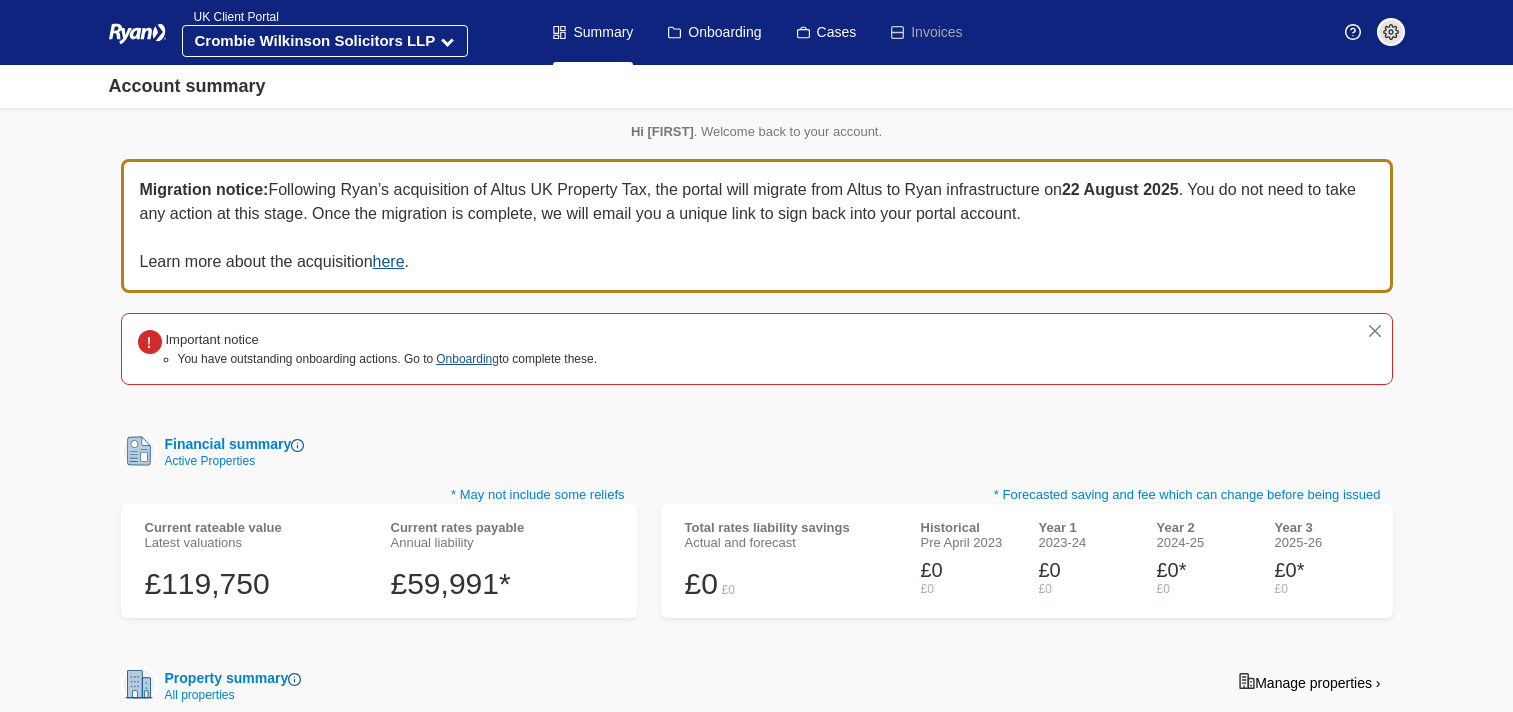 scroll, scrollTop: 0, scrollLeft: 0, axis: both 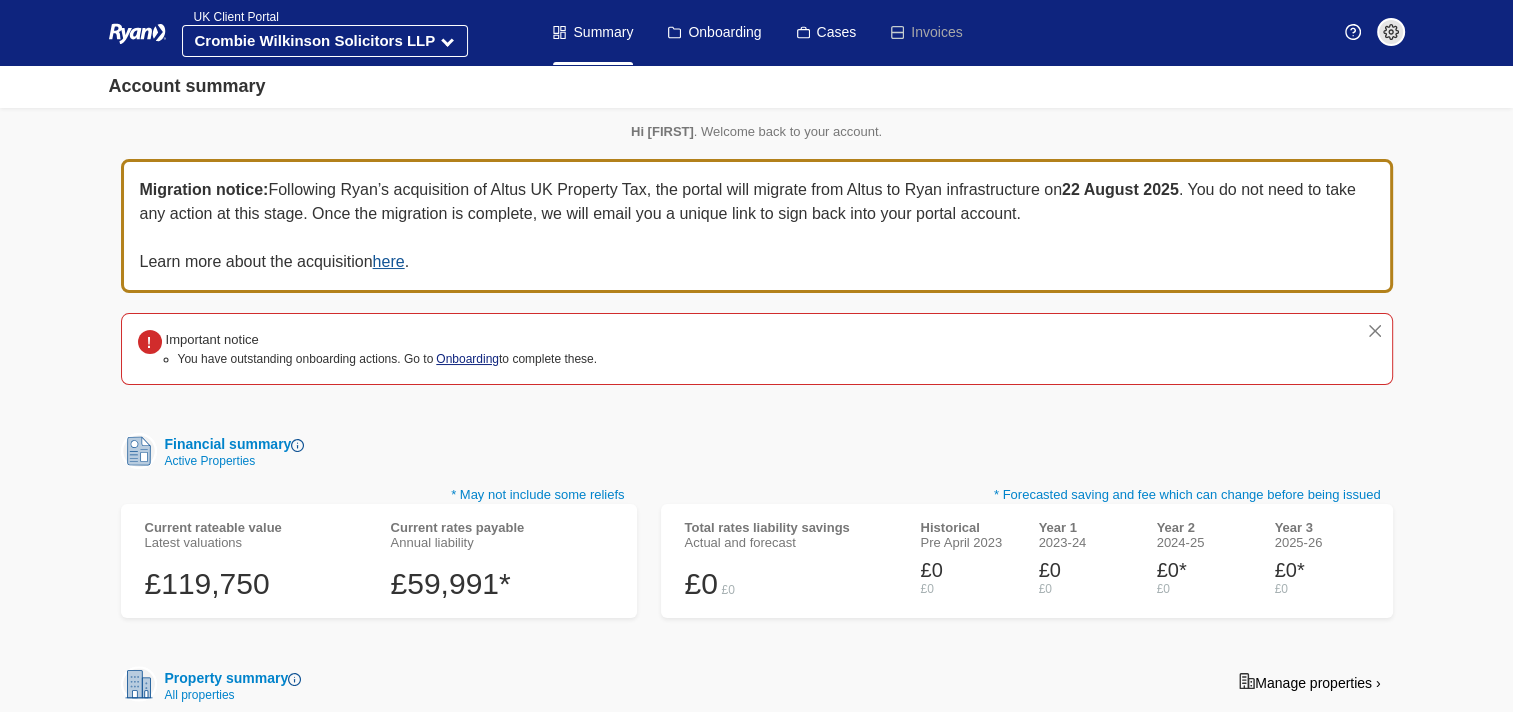 click on "Onboarding" at bounding box center [467, 359] 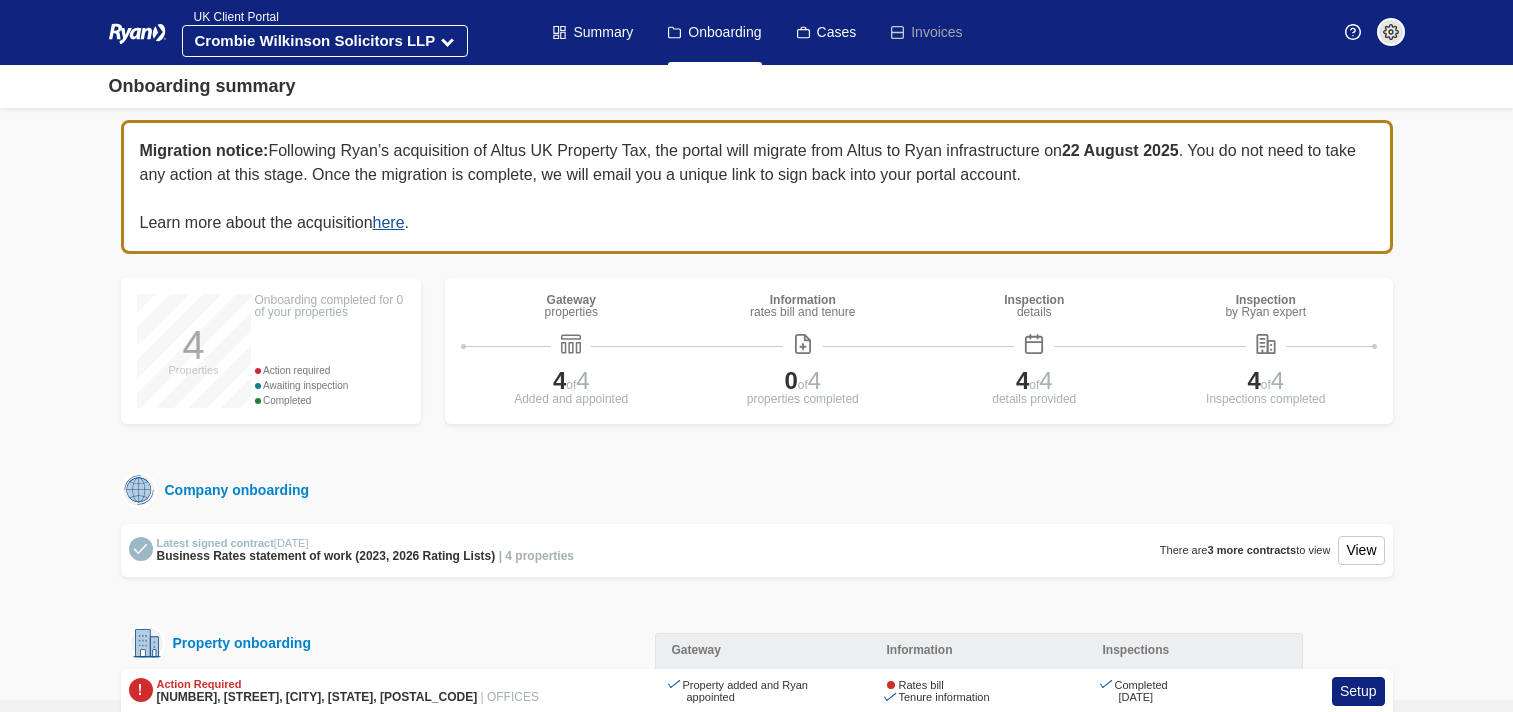 scroll, scrollTop: 0, scrollLeft: 0, axis: both 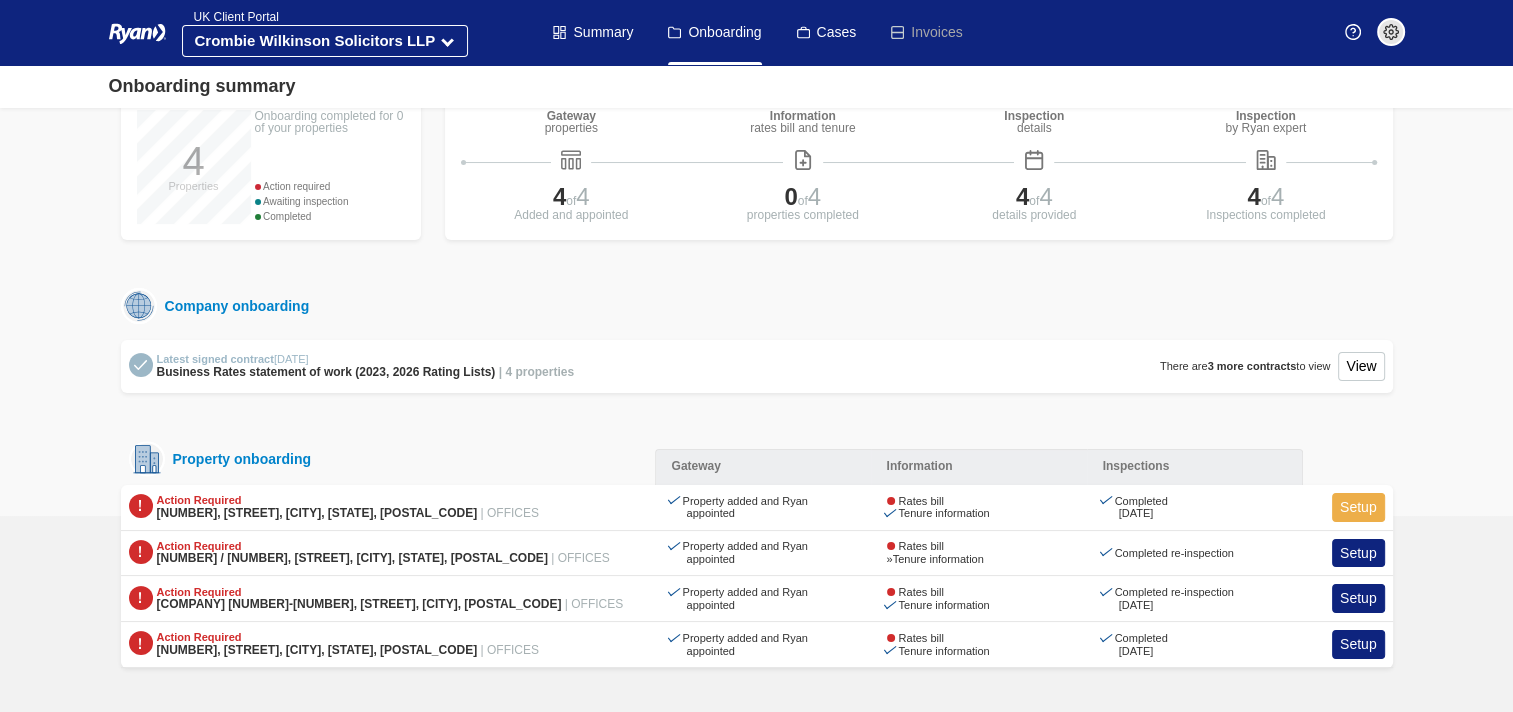 click on "Setup" at bounding box center [1358, 507] 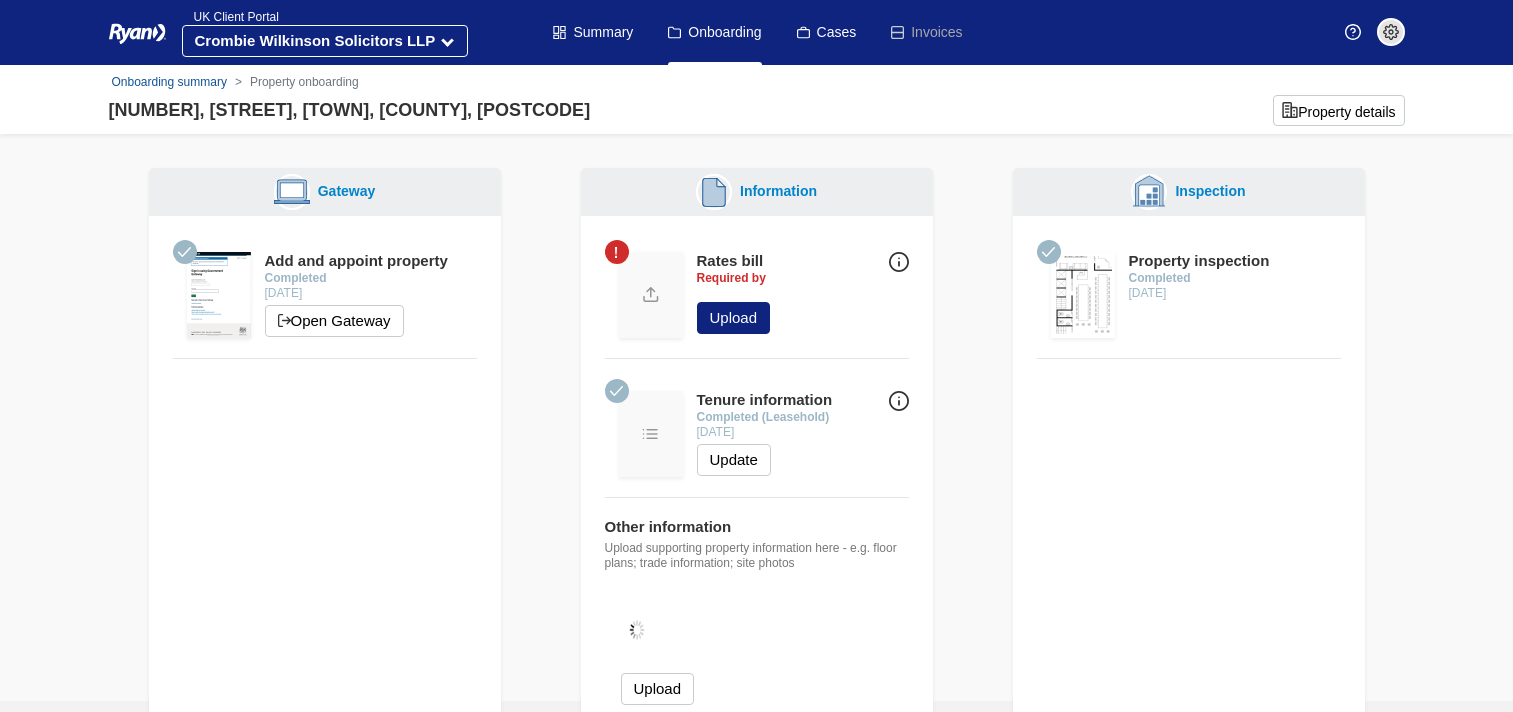 scroll, scrollTop: 0, scrollLeft: 0, axis: both 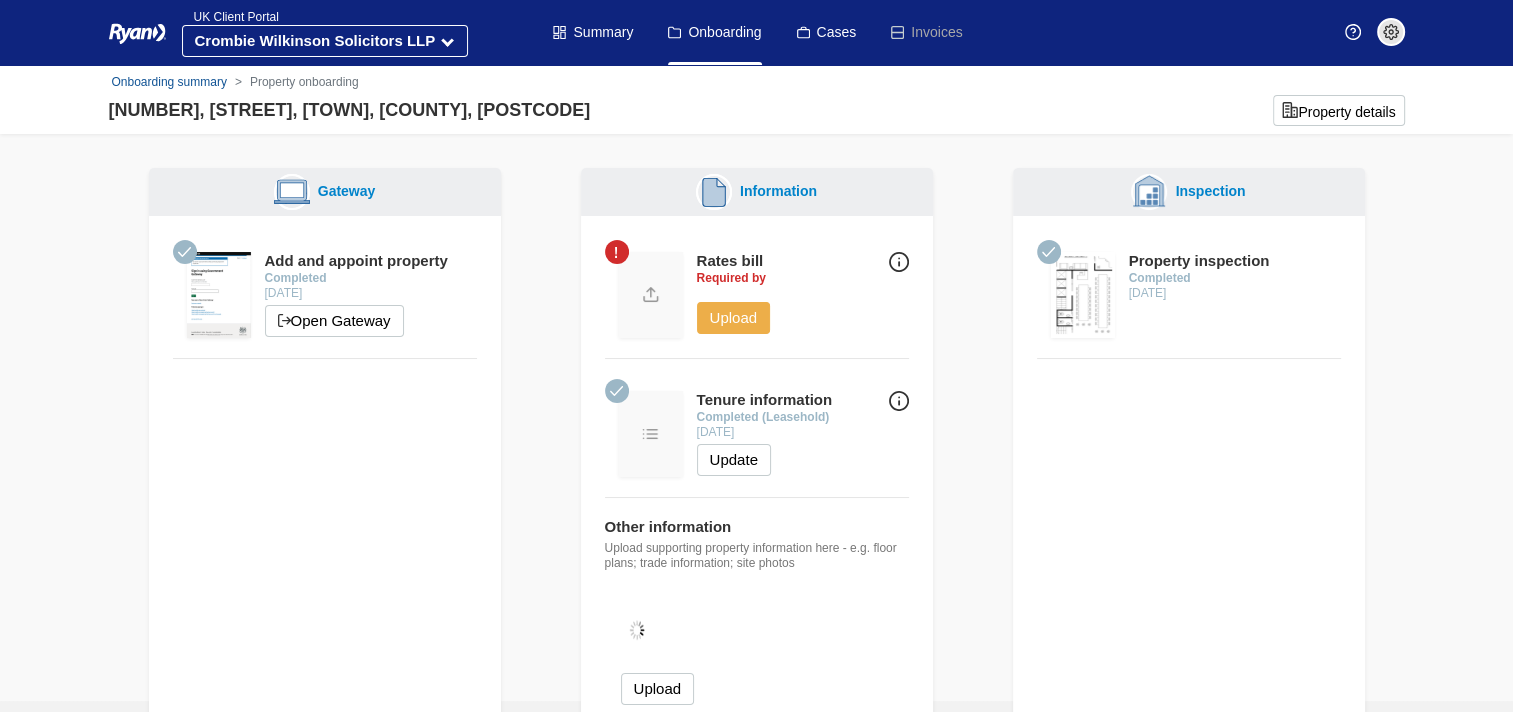 click on "Upload" at bounding box center (734, 318) 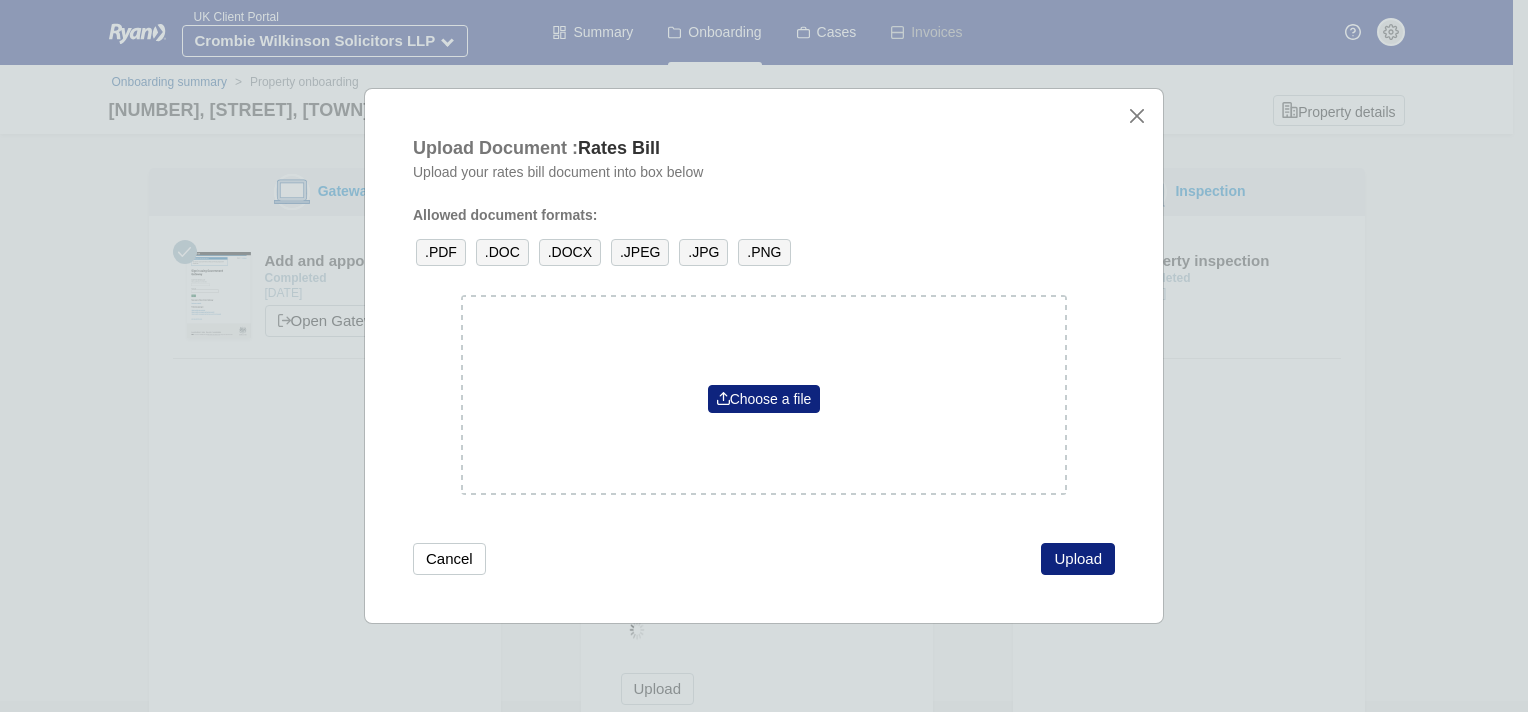 click on ".PDF" at bounding box center (441, 252) 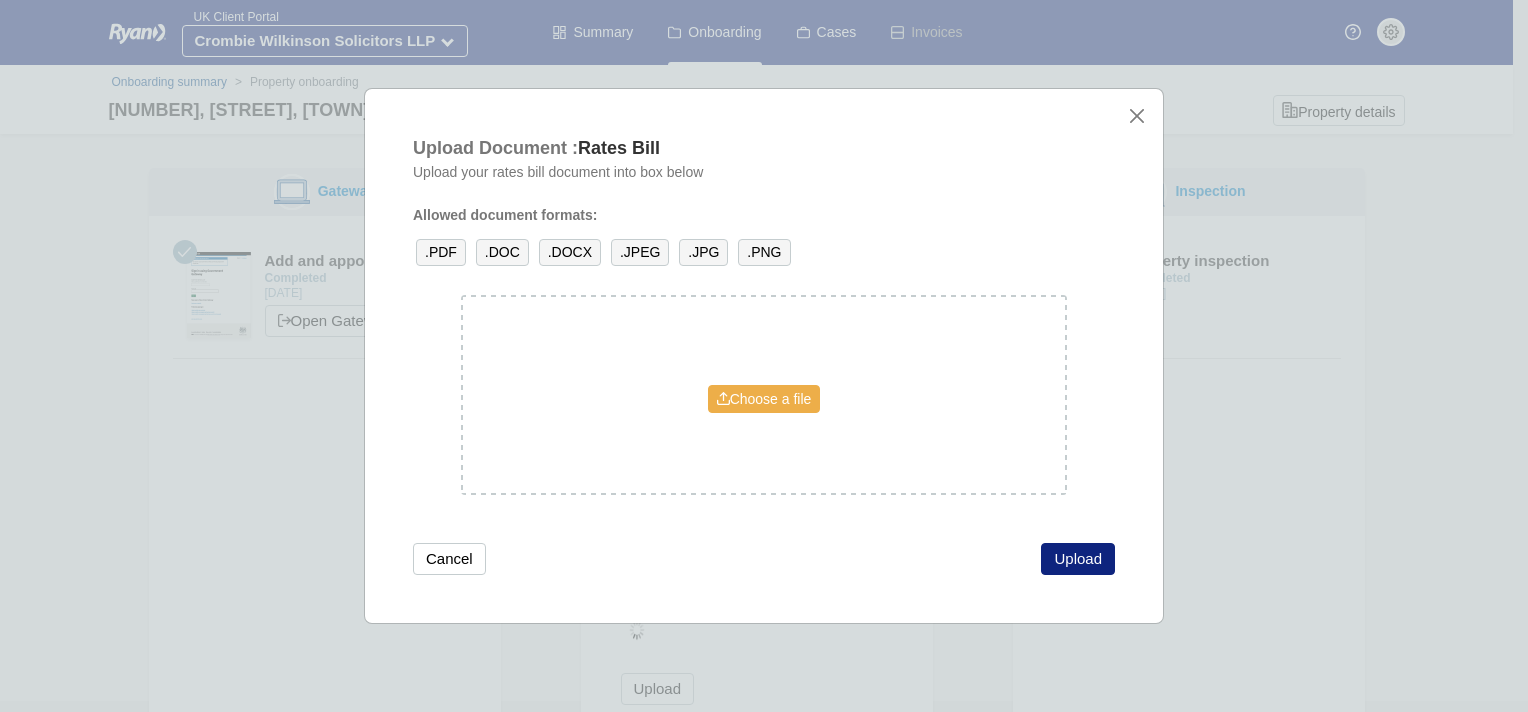 click on "Choose a file" at bounding box center (764, 399) 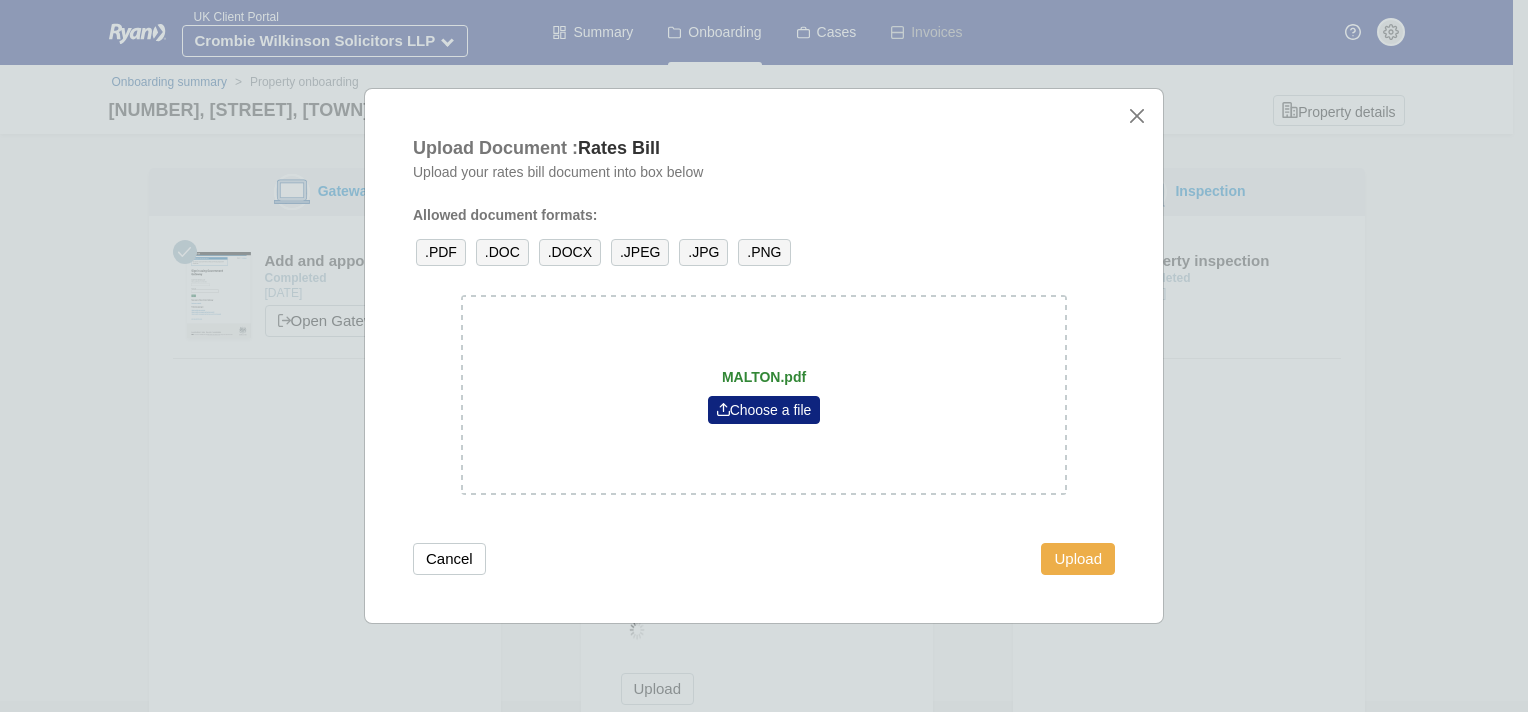 click on "Upload" at bounding box center [1078, 559] 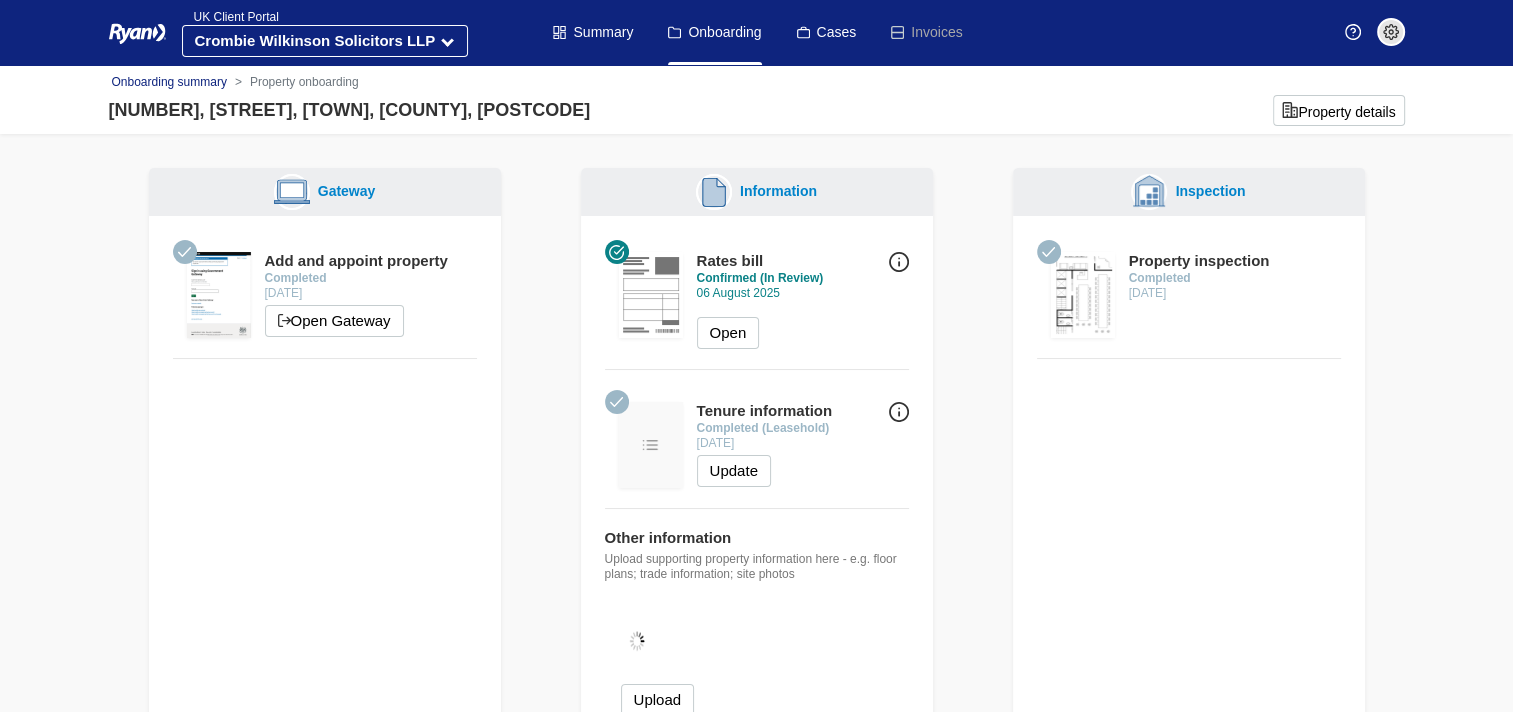 click on "Onboarding summary" at bounding box center [169, 82] 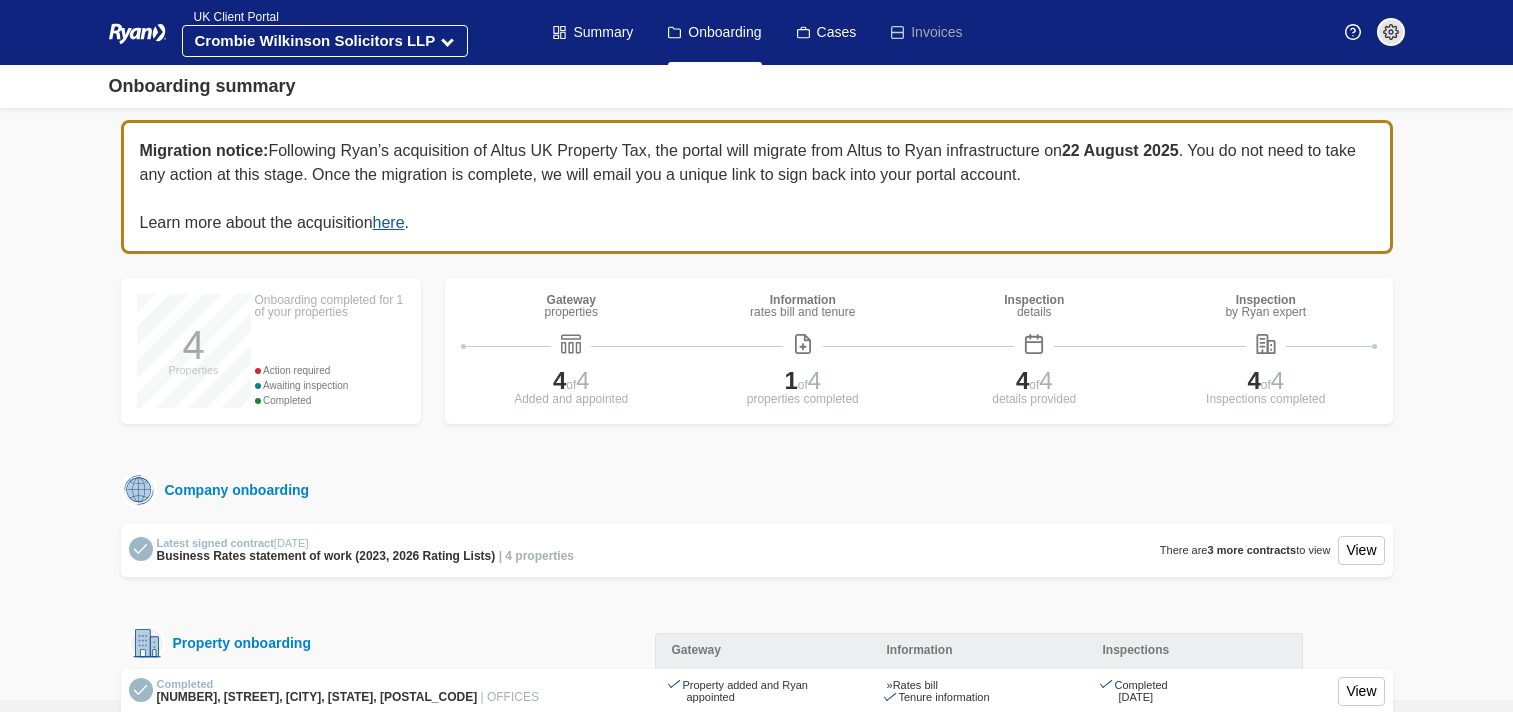 scroll, scrollTop: 0, scrollLeft: 0, axis: both 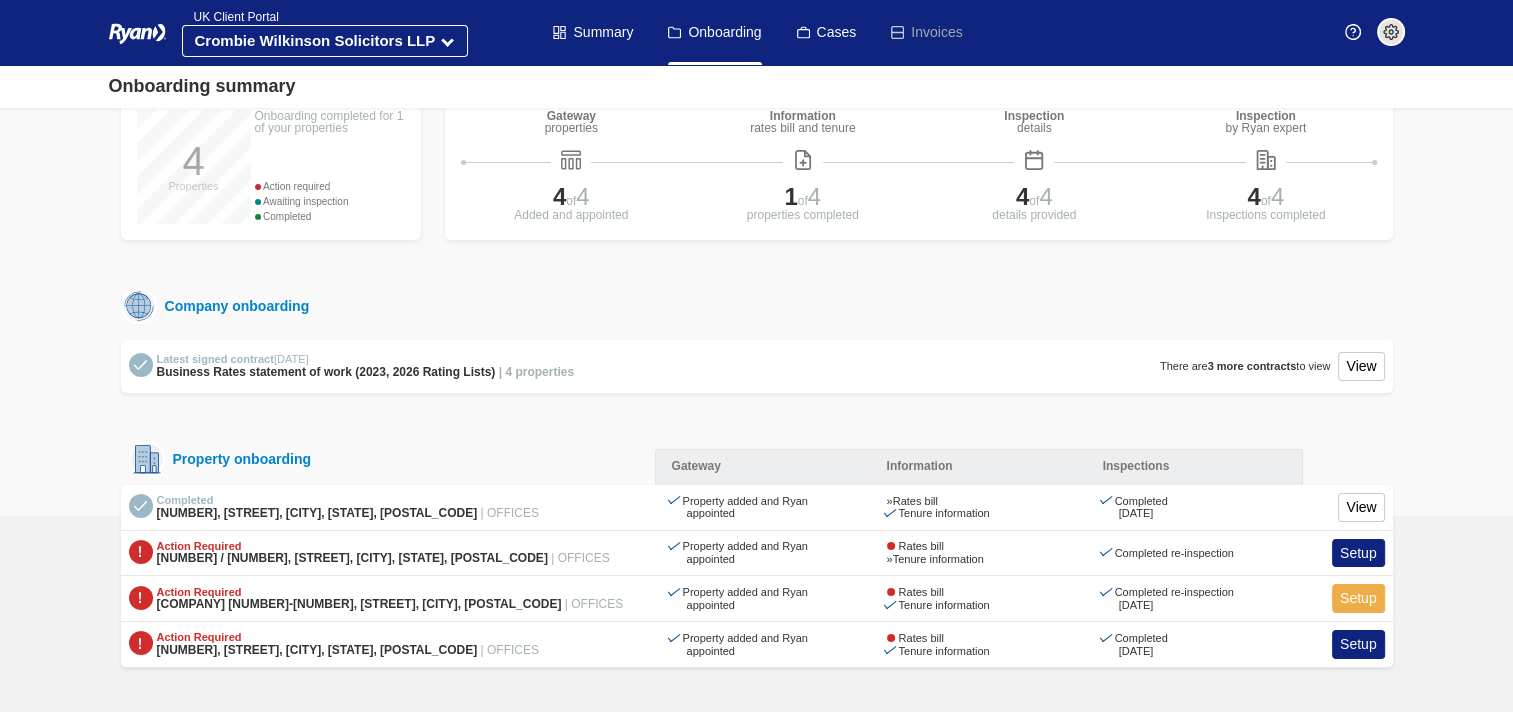 click on "Setup" at bounding box center [1358, 598] 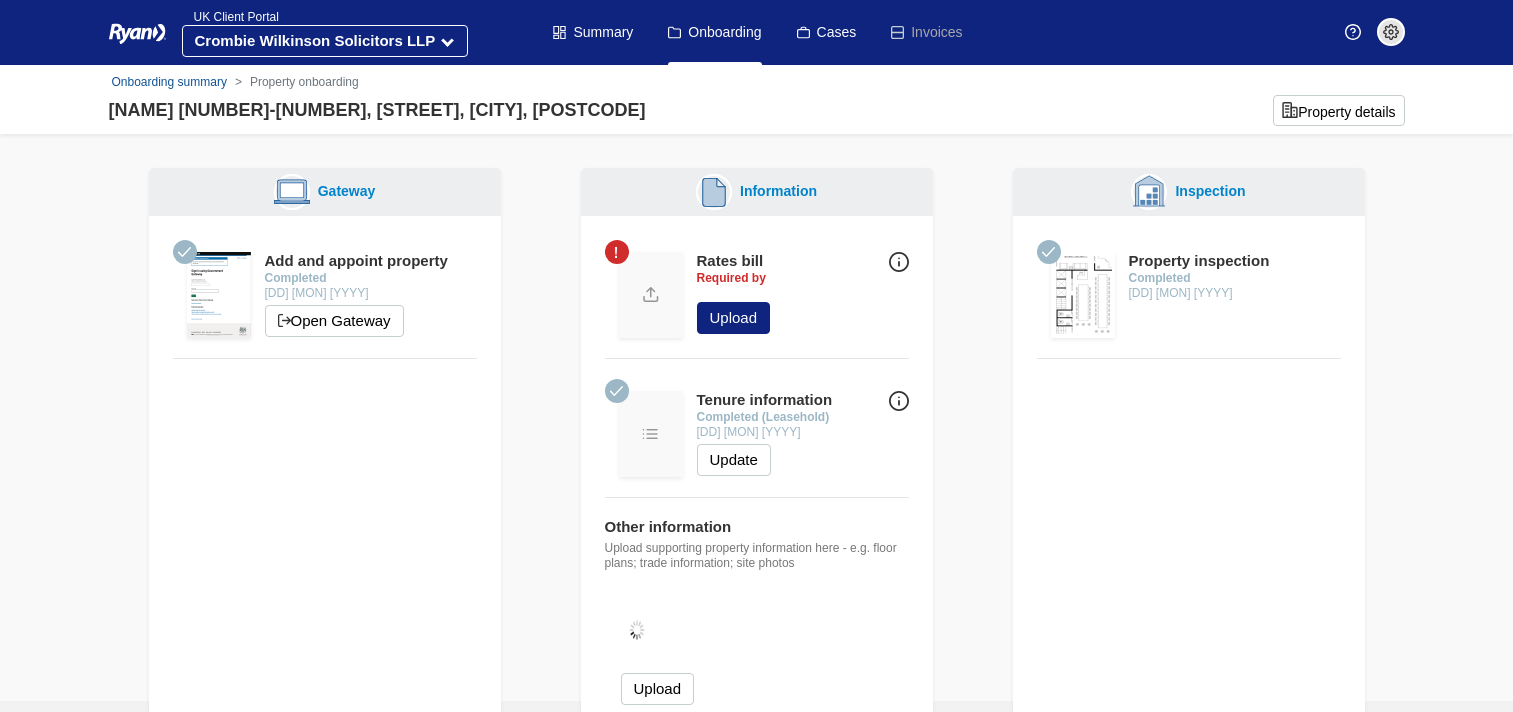 scroll, scrollTop: 0, scrollLeft: 0, axis: both 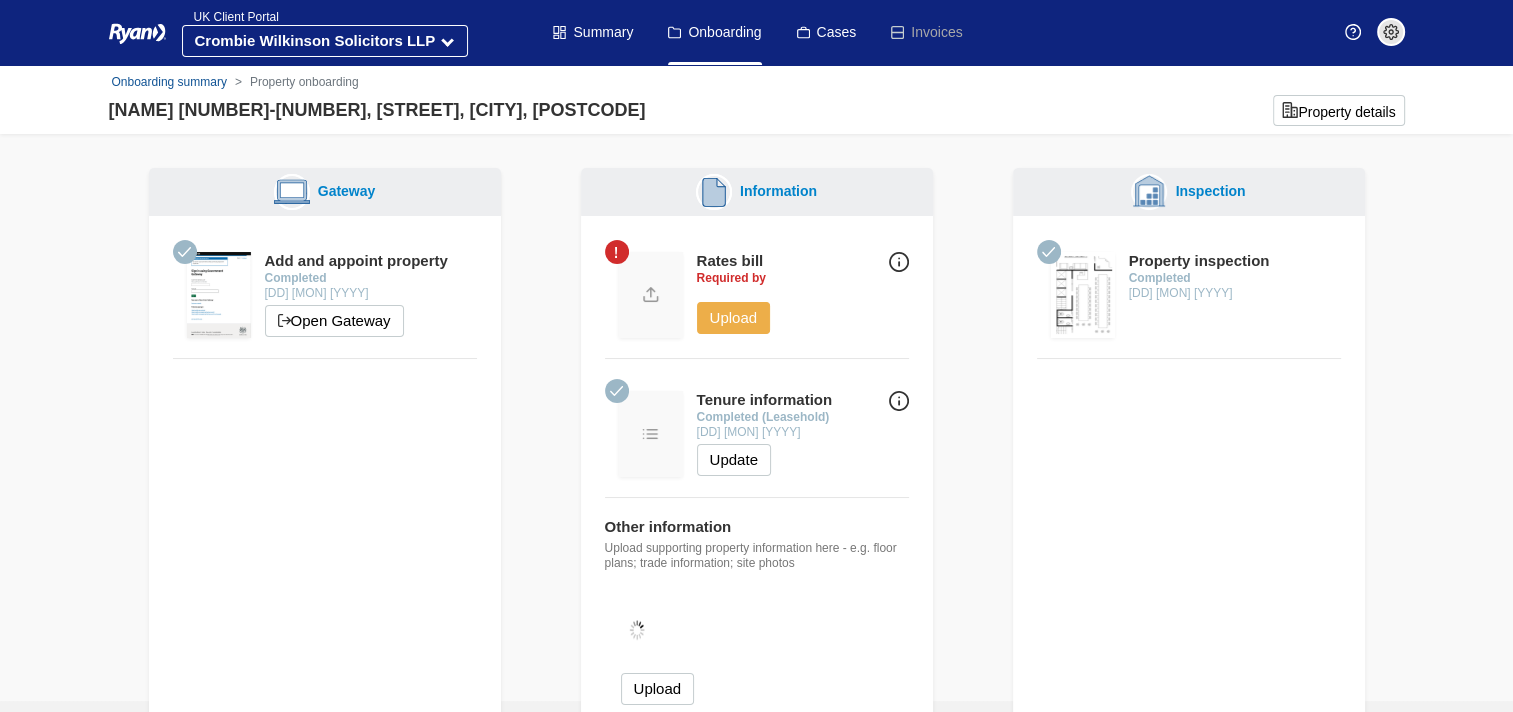 click on "Upload" at bounding box center (734, 318) 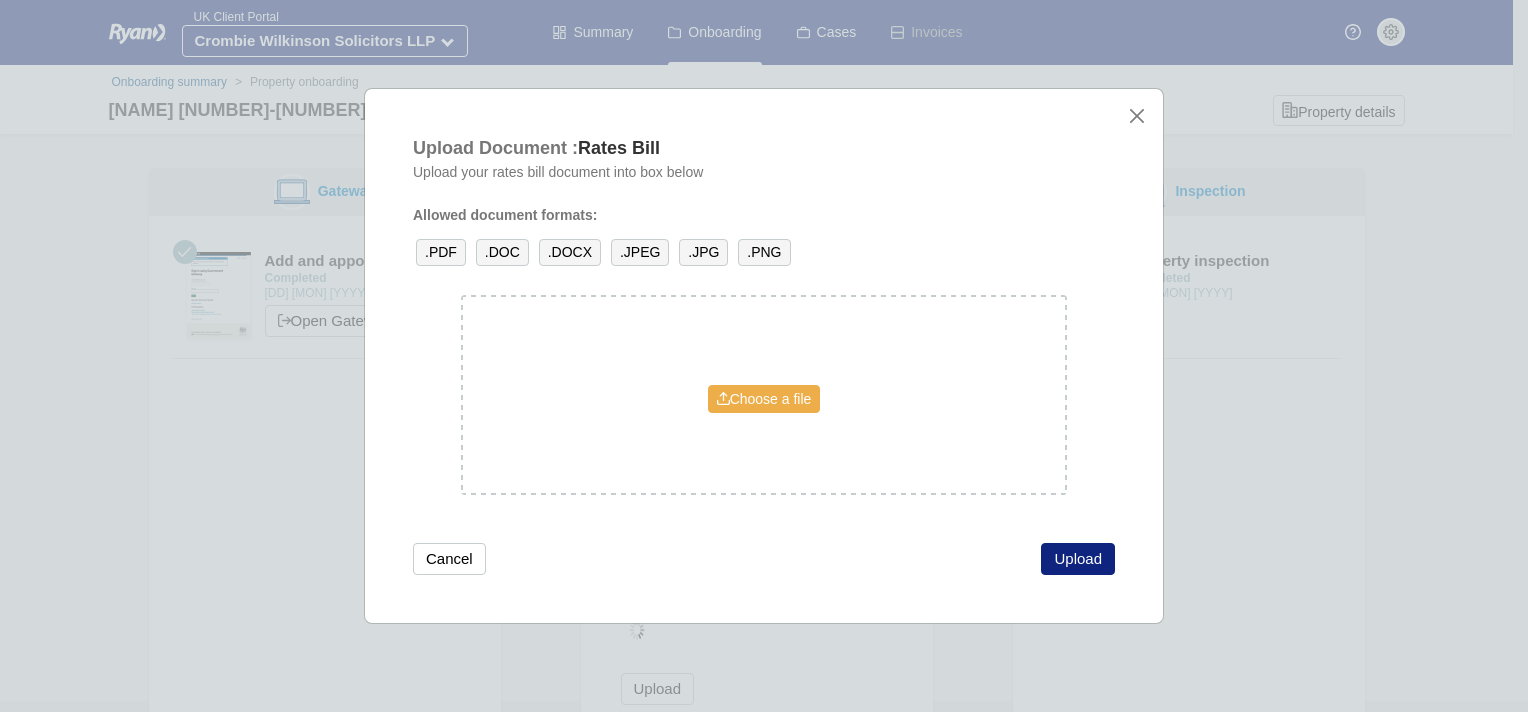 click on "Choose a file" at bounding box center (764, 399) 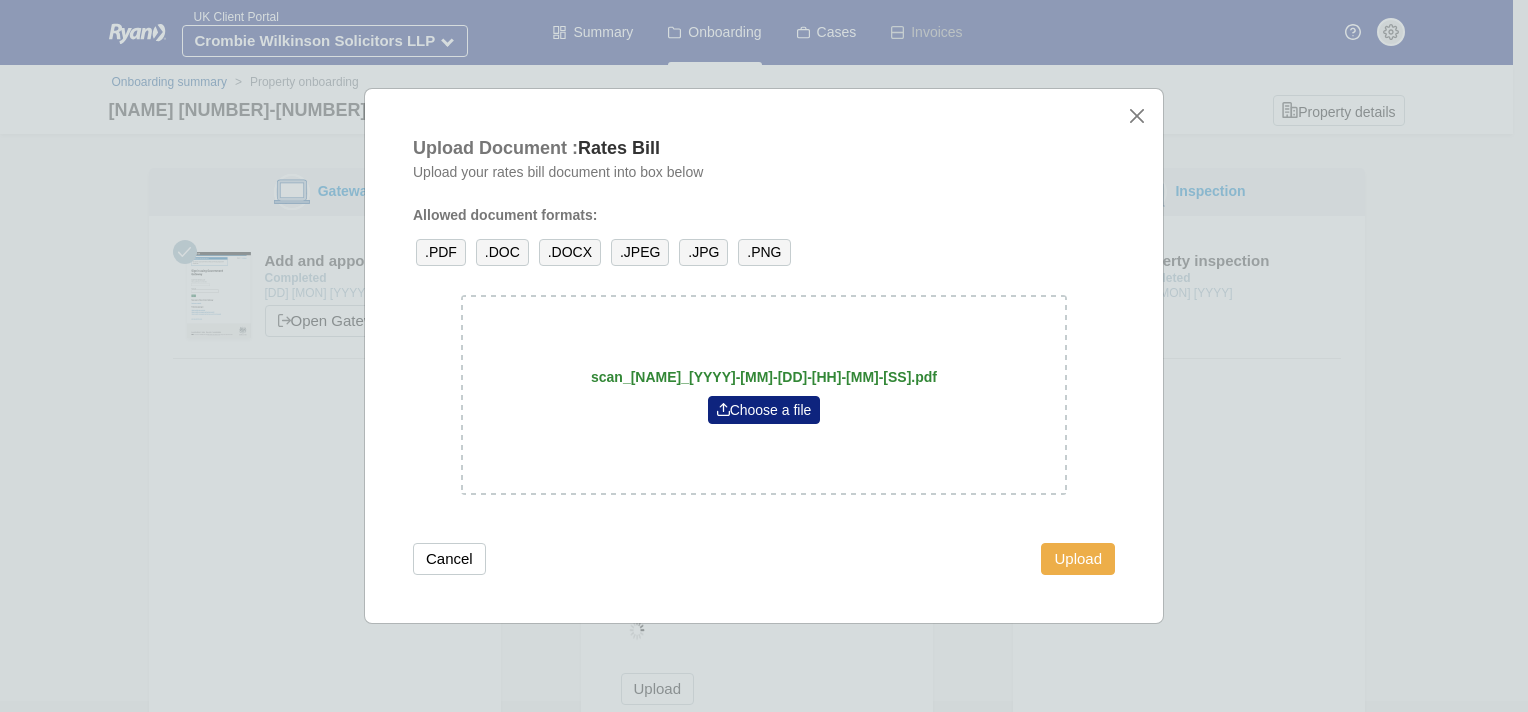 click on "Upload" at bounding box center [1078, 559] 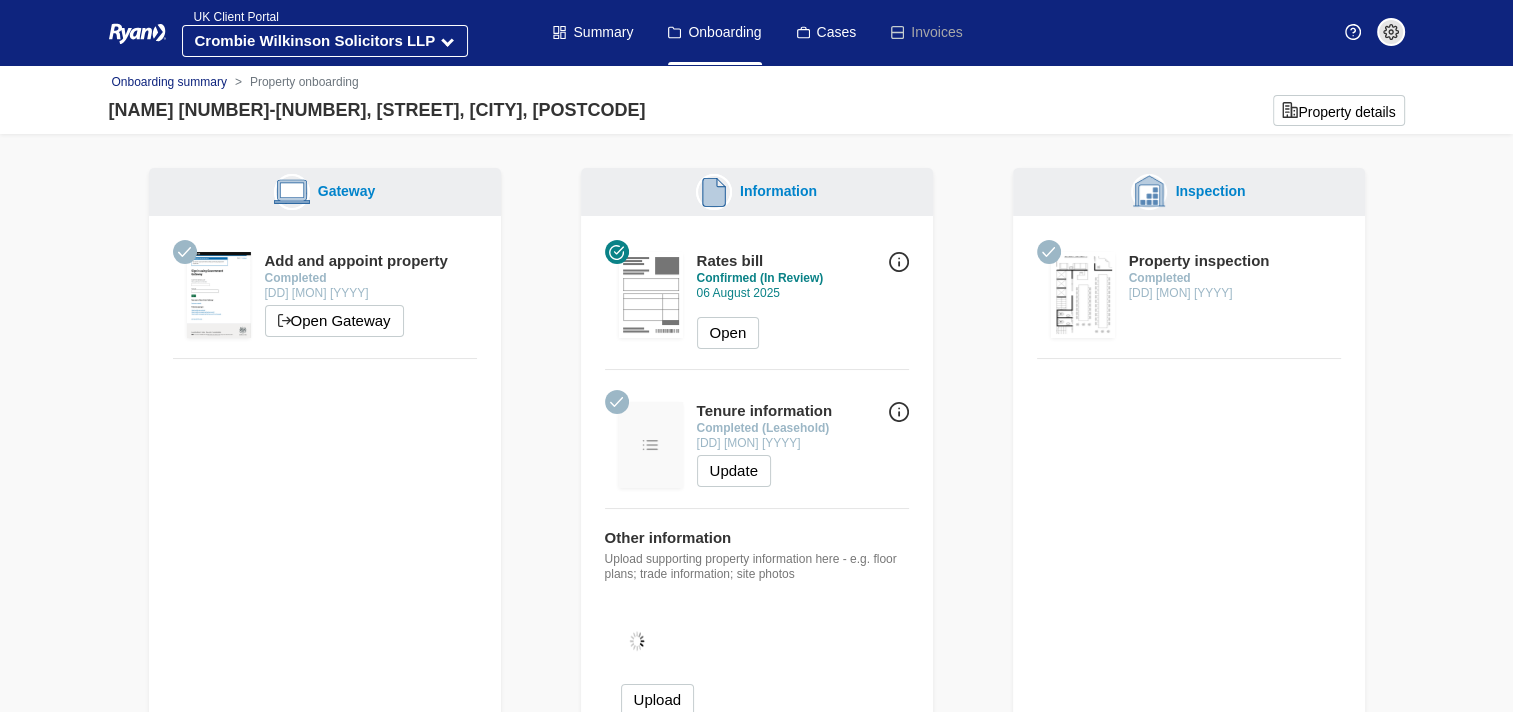 click on "Onboarding summary" at bounding box center [169, 82] 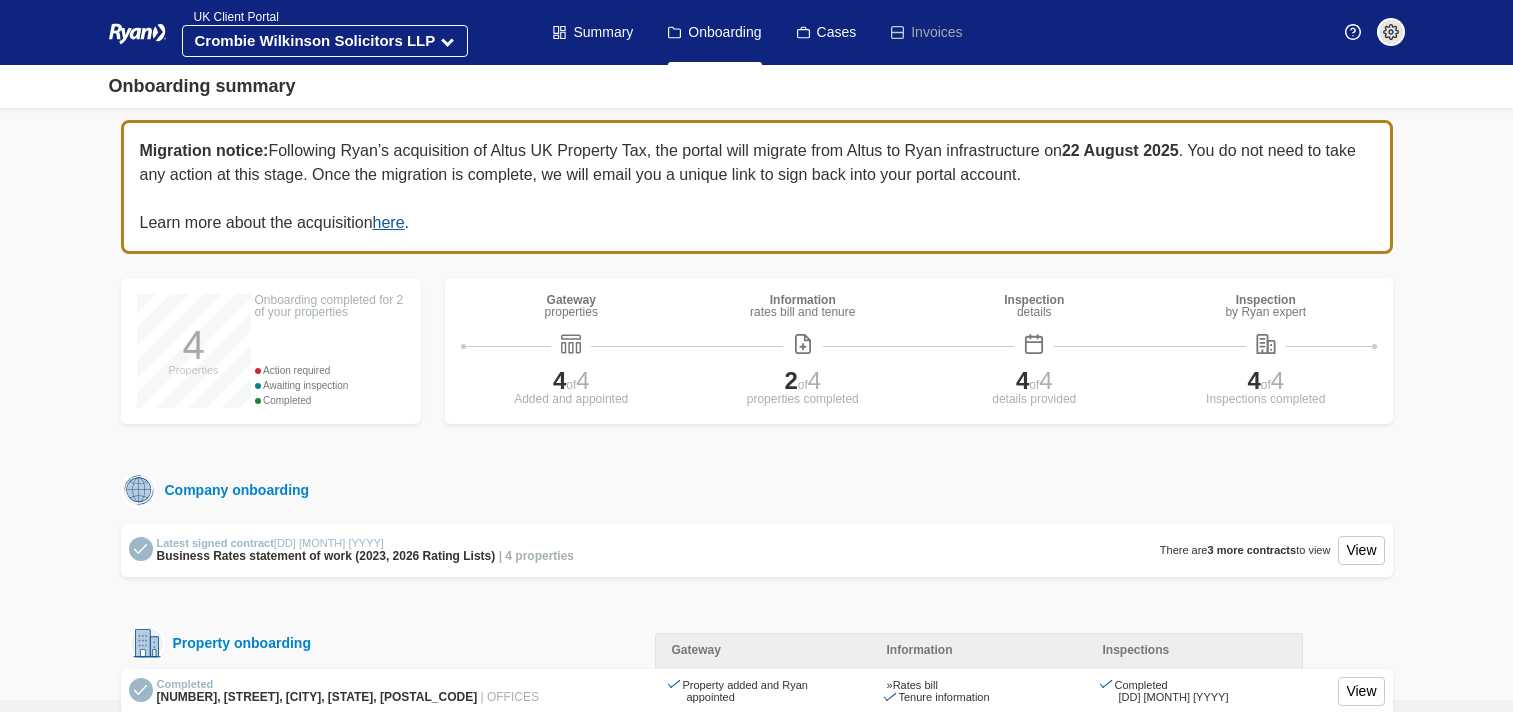 scroll, scrollTop: 0, scrollLeft: 0, axis: both 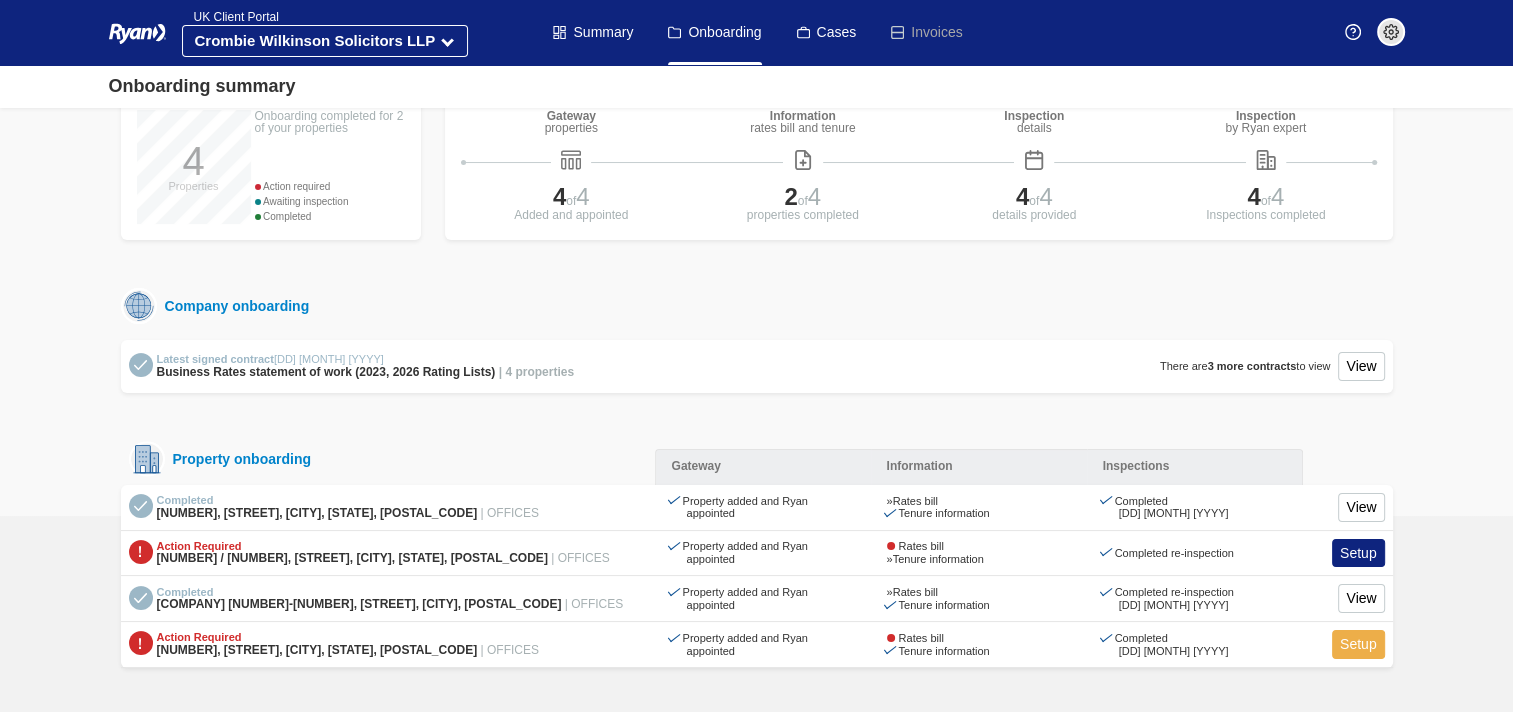 click on "Setup" at bounding box center [1358, 644] 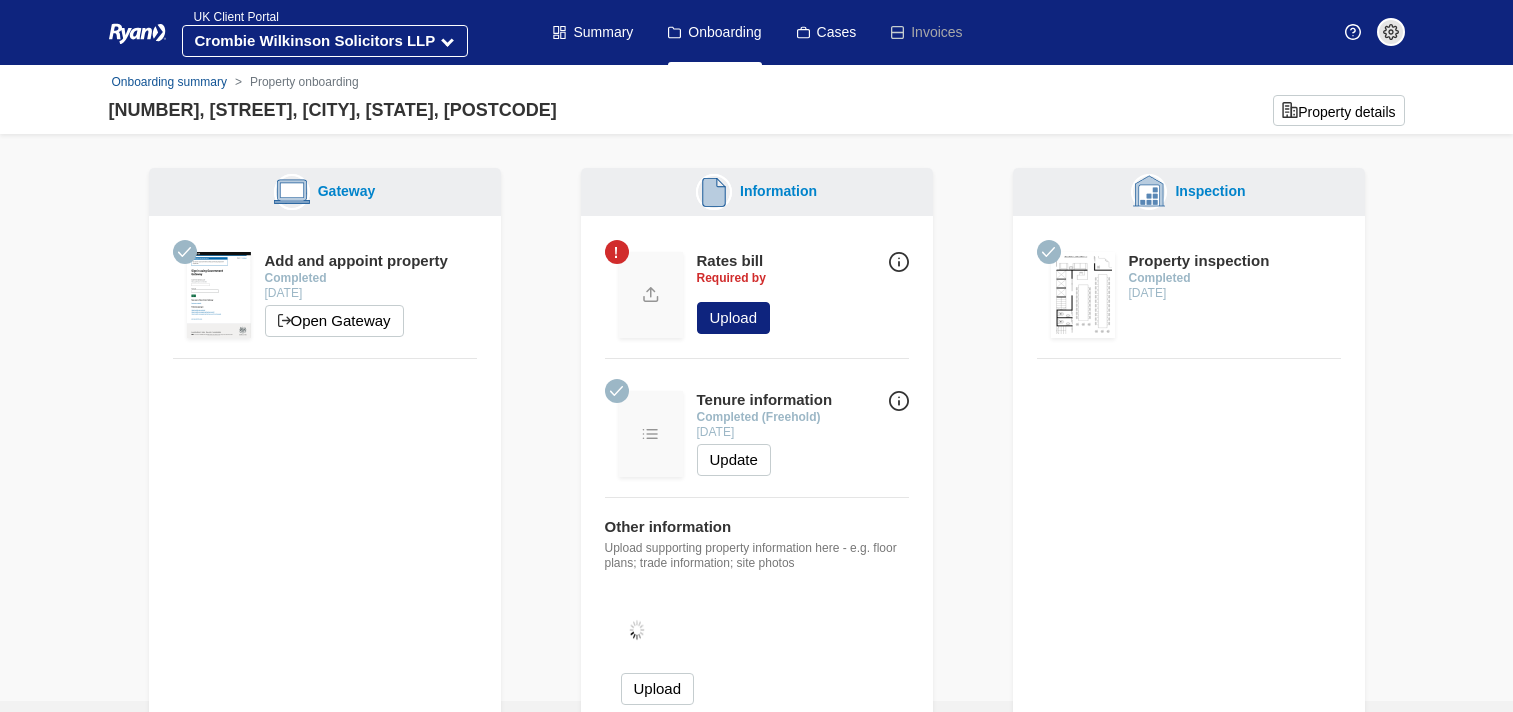 scroll, scrollTop: 0, scrollLeft: 0, axis: both 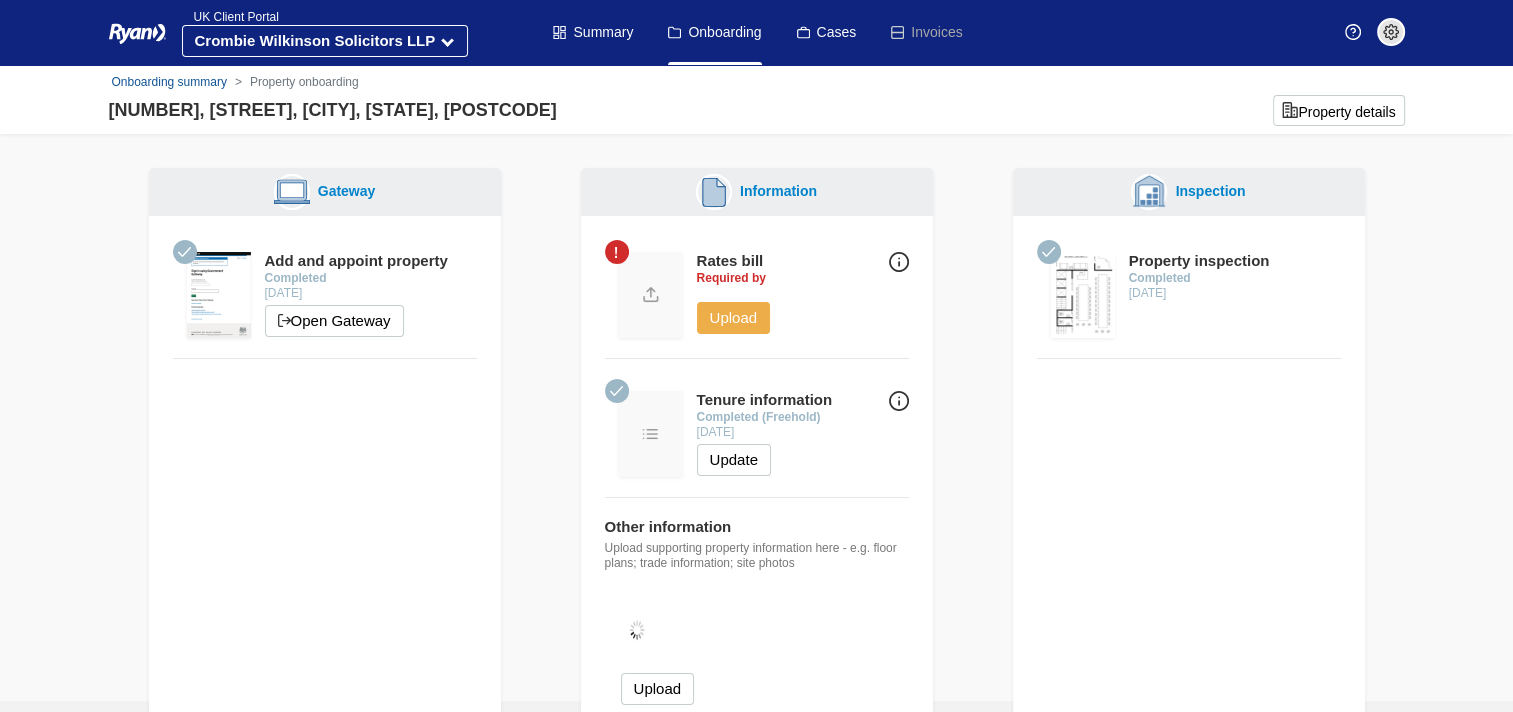 click on "Upload" at bounding box center (734, 318) 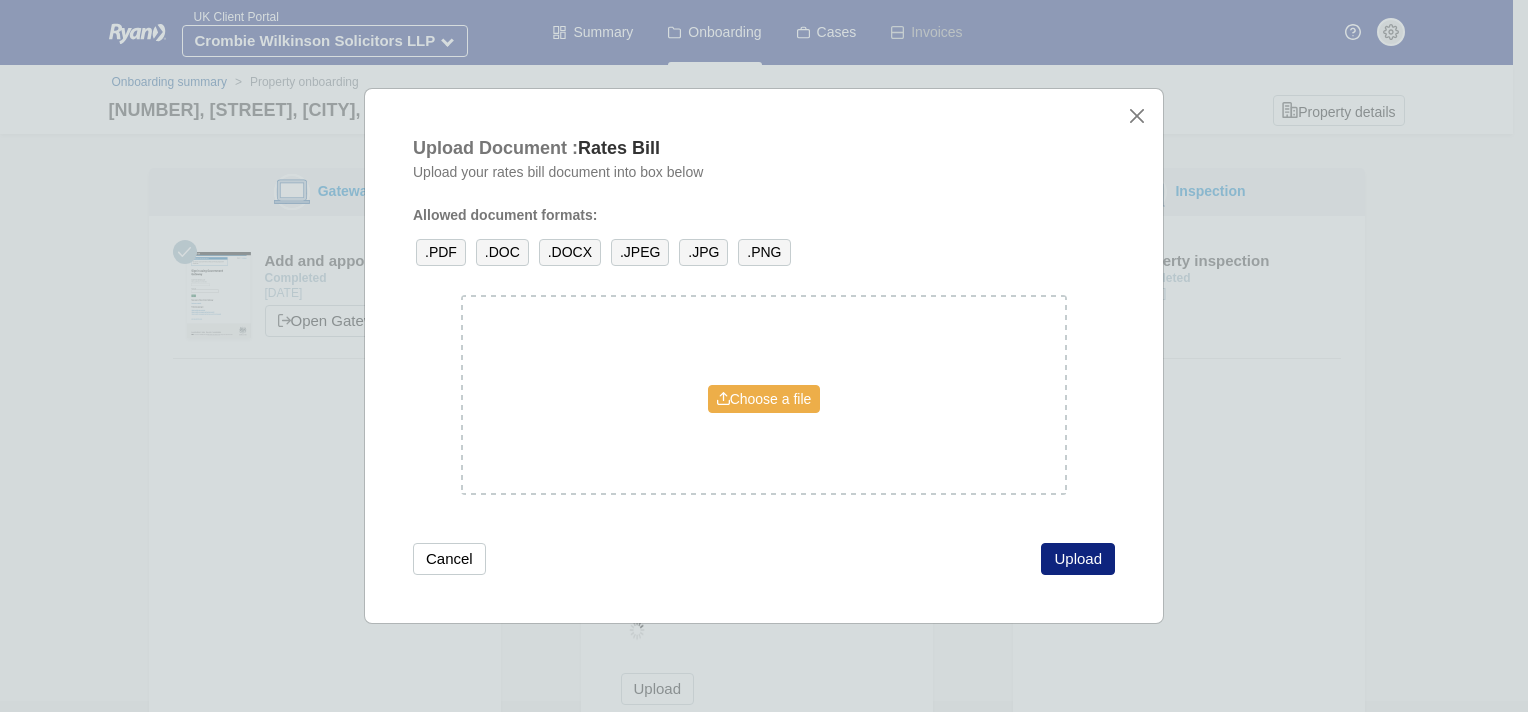 click on "Choose a file" at bounding box center (764, 399) 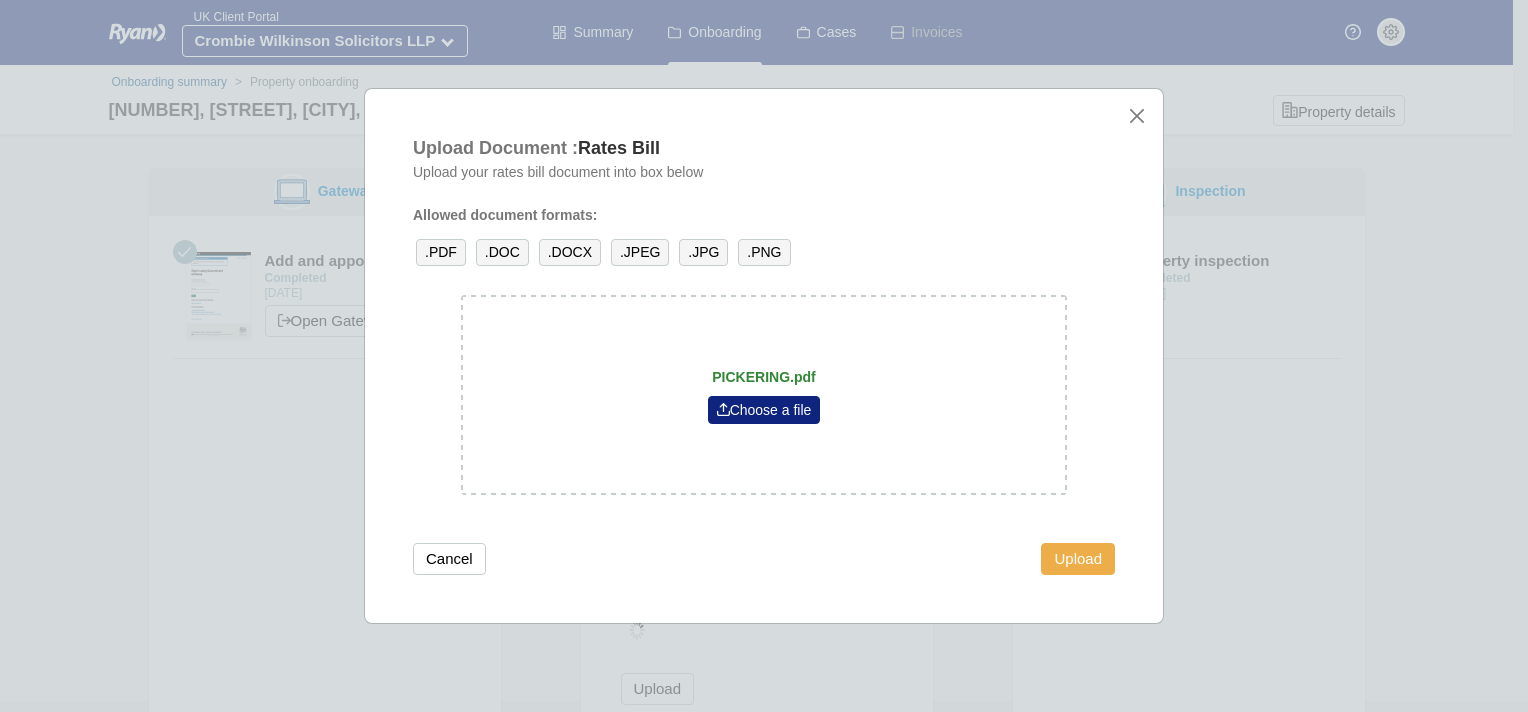 click on "Upload" at bounding box center [1078, 559] 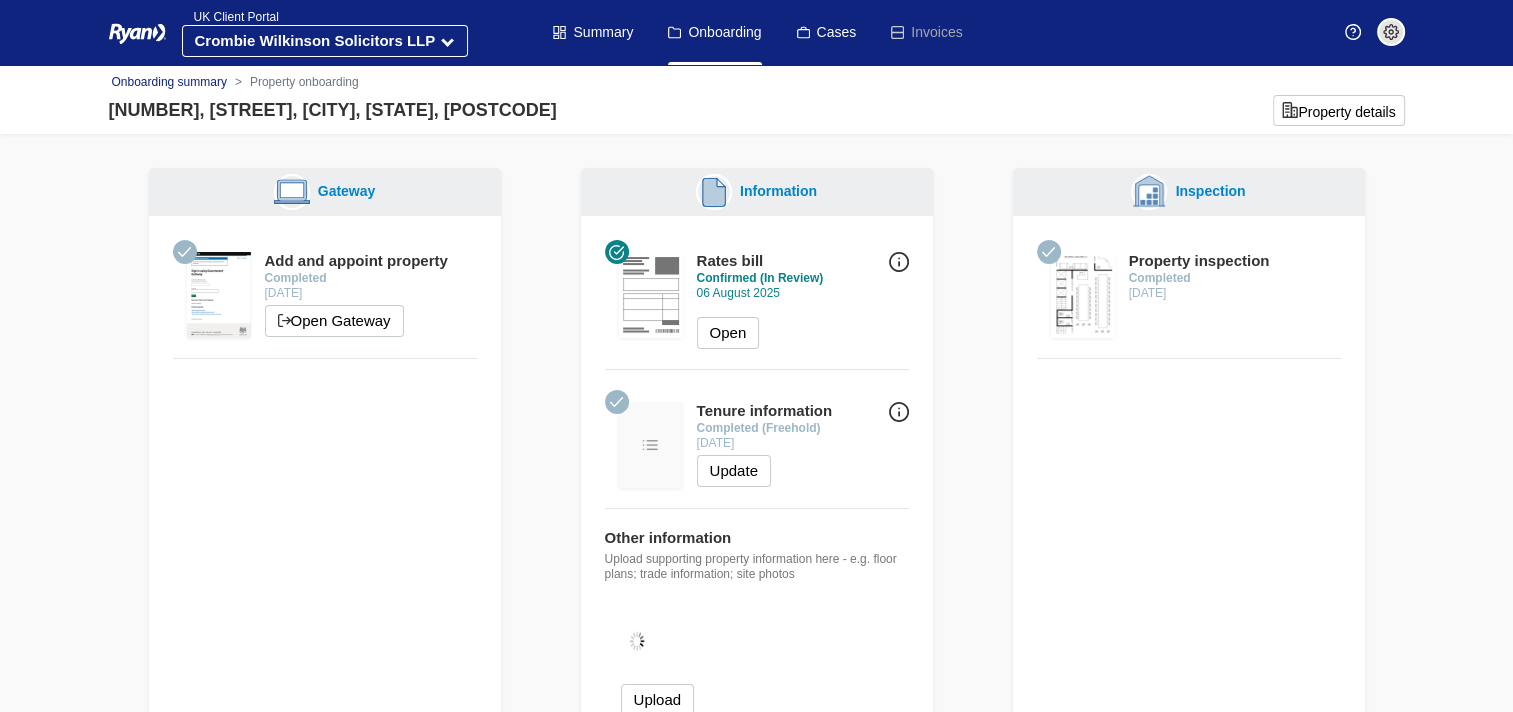 click on "Onboarding summary" at bounding box center [169, 82] 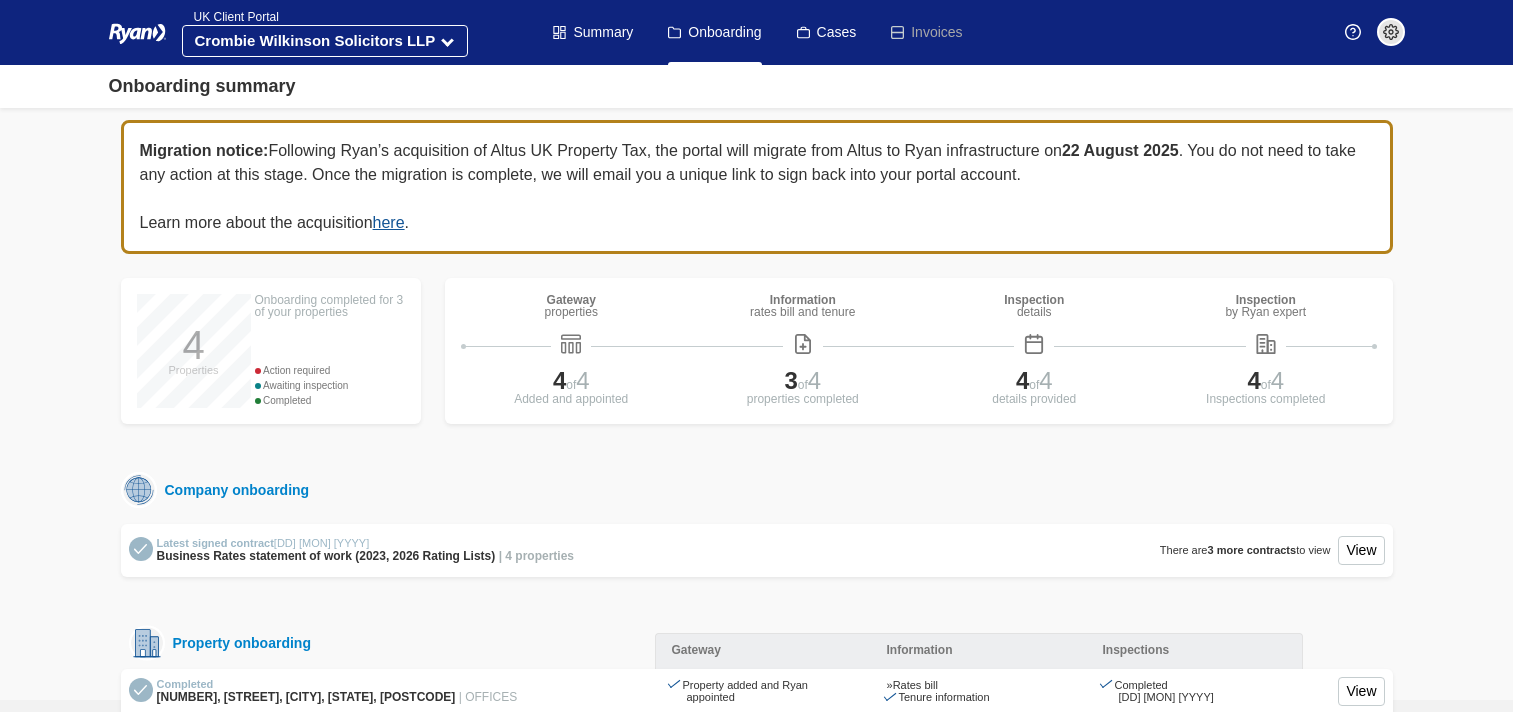 scroll, scrollTop: 0, scrollLeft: 0, axis: both 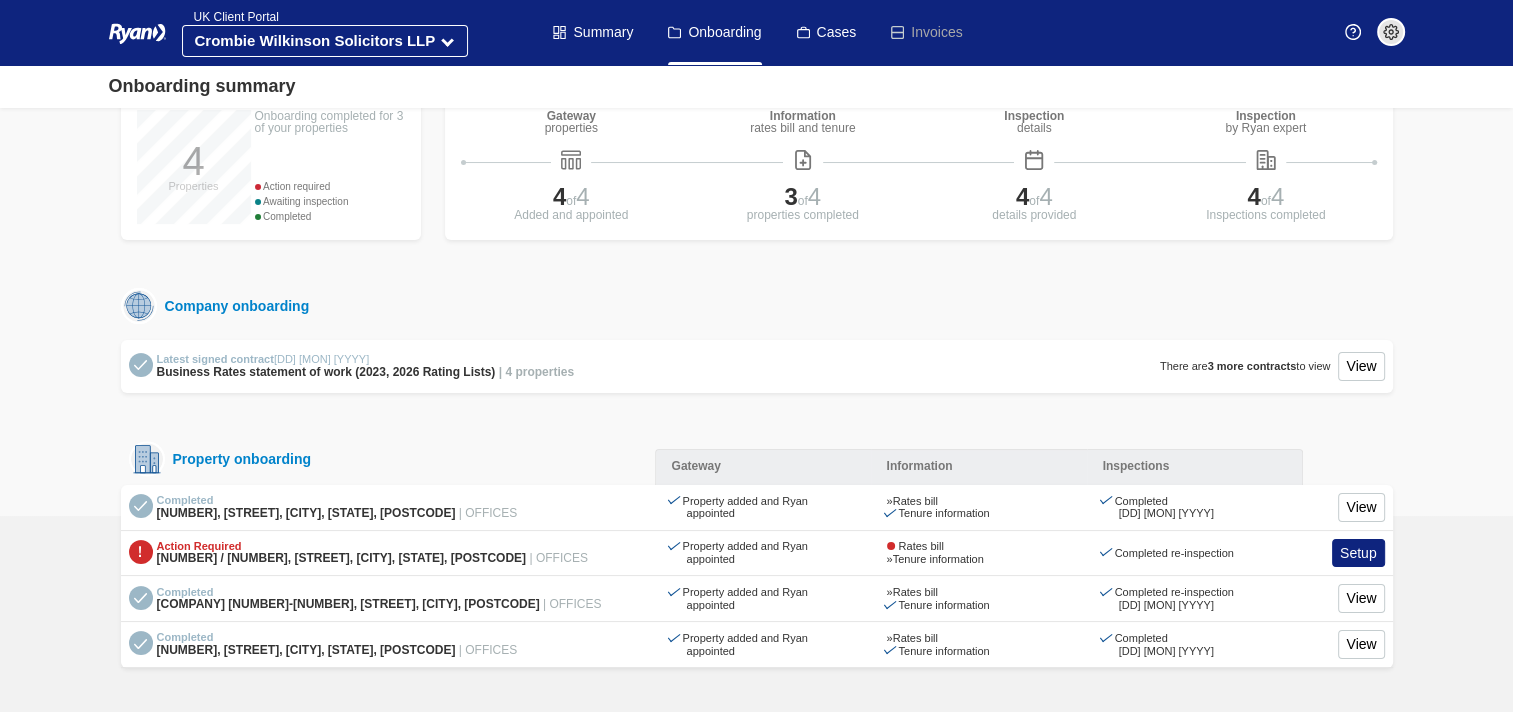 click at bounding box center (1391, 32) 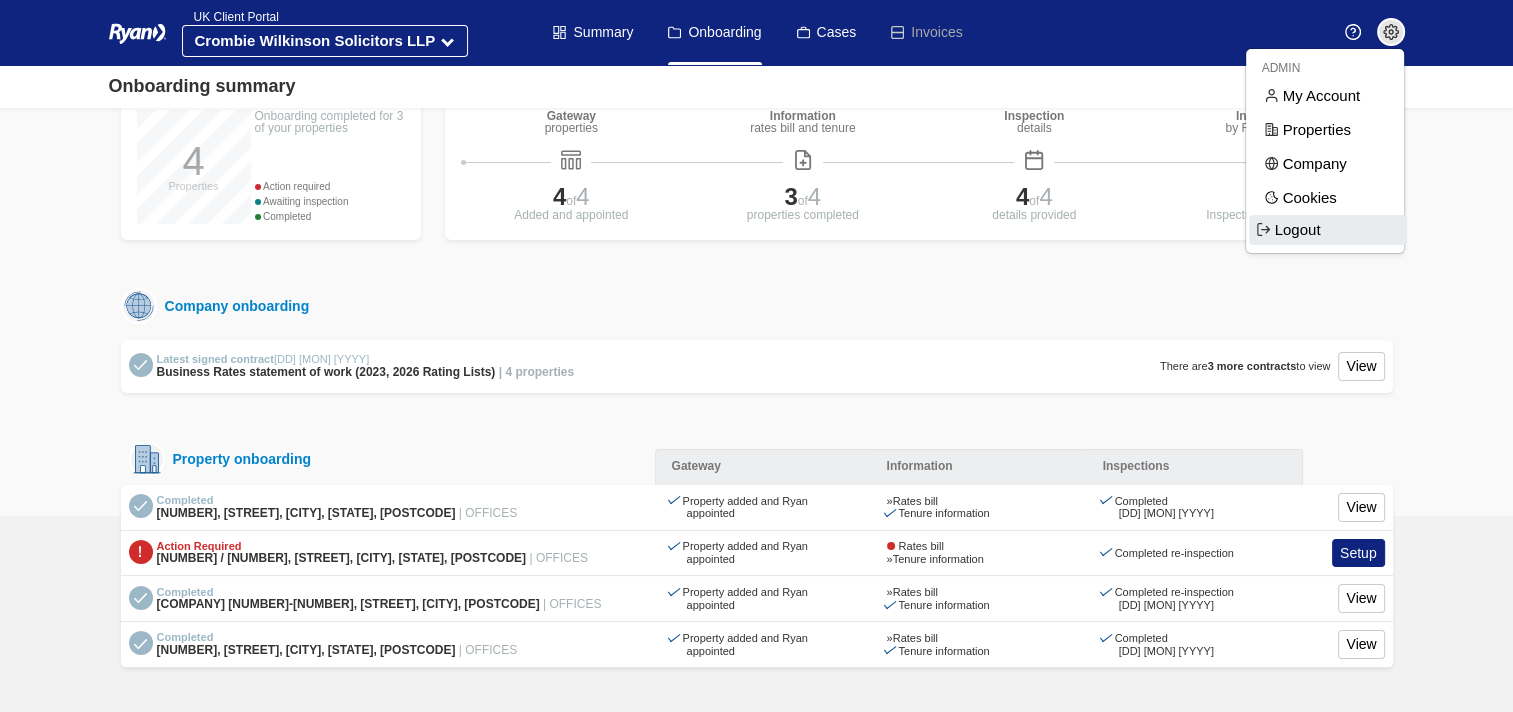 click on "Logout" at bounding box center (1328, 230) 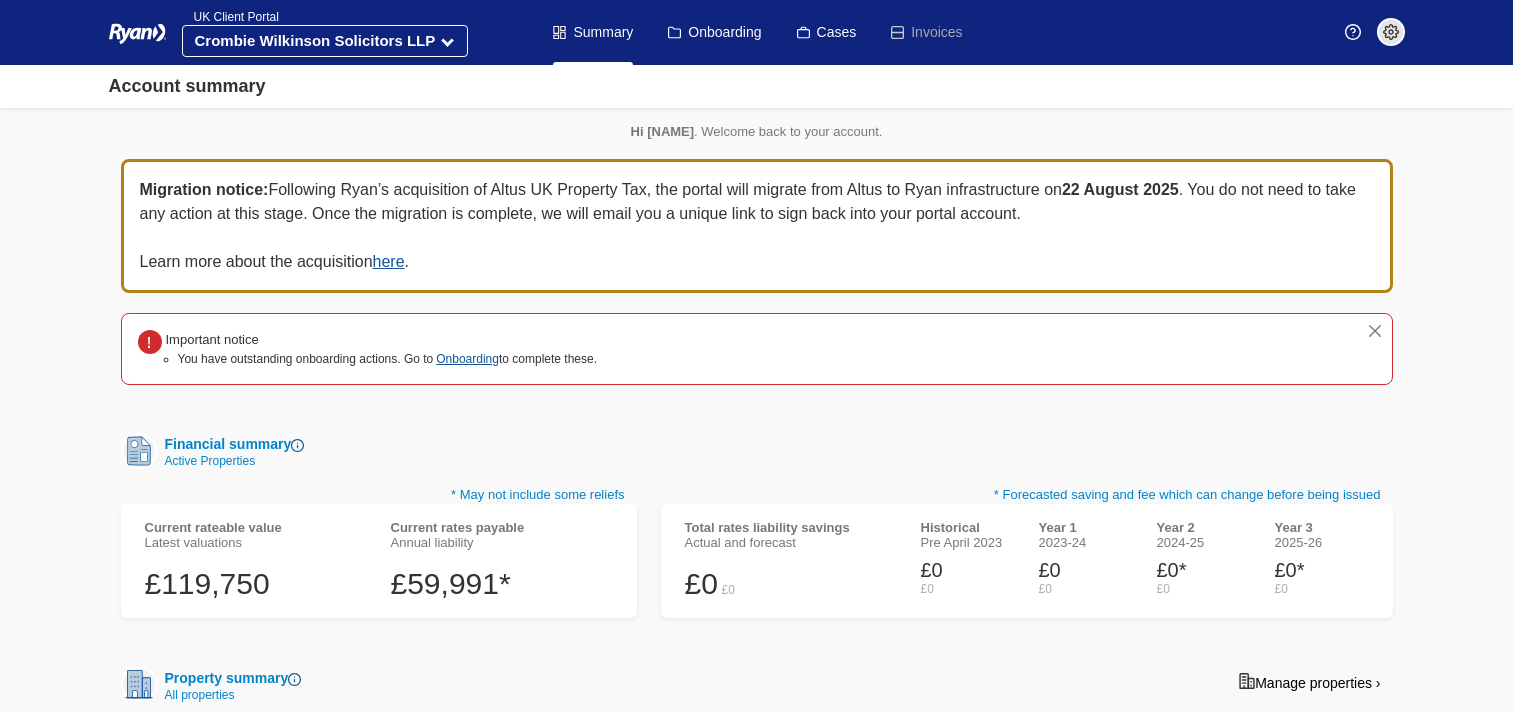 scroll, scrollTop: 0, scrollLeft: 0, axis: both 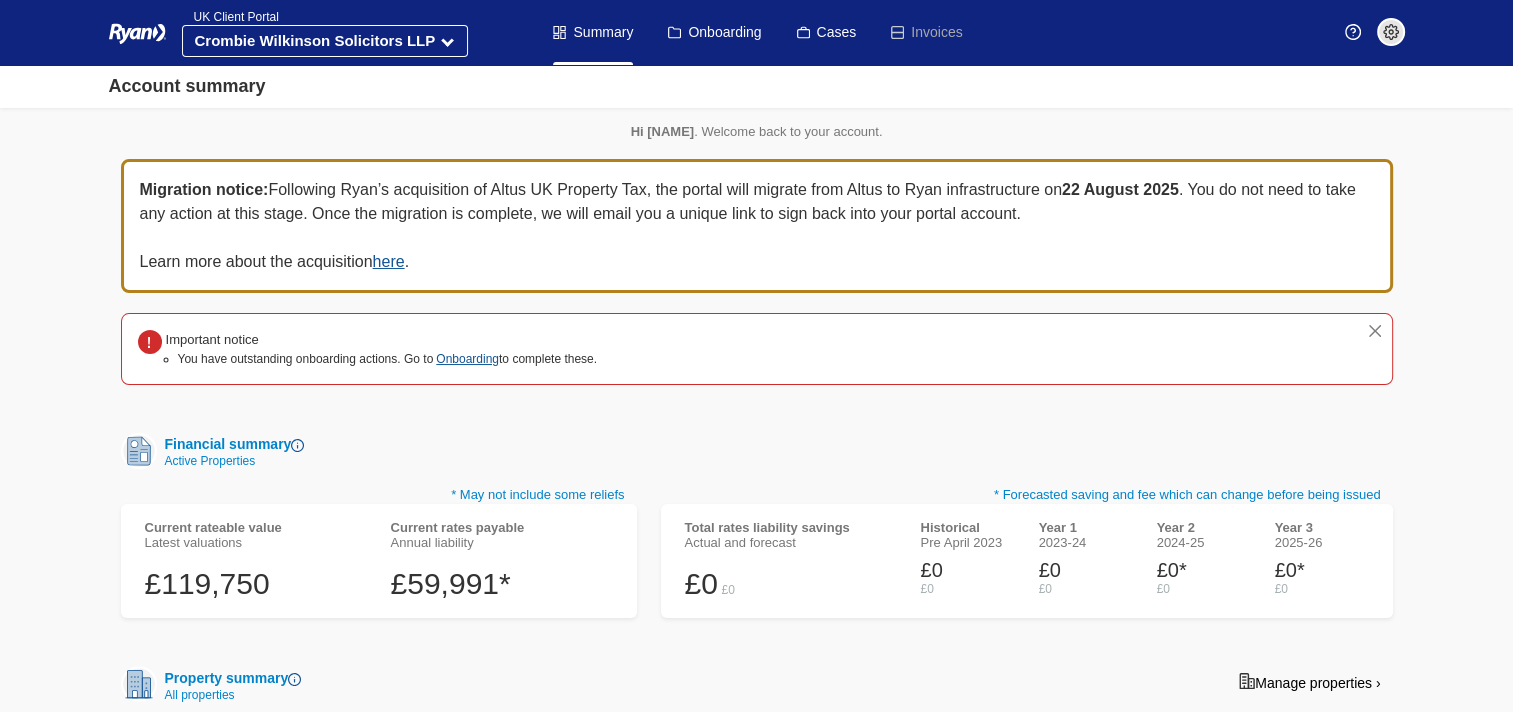 click at bounding box center (1391, 32) 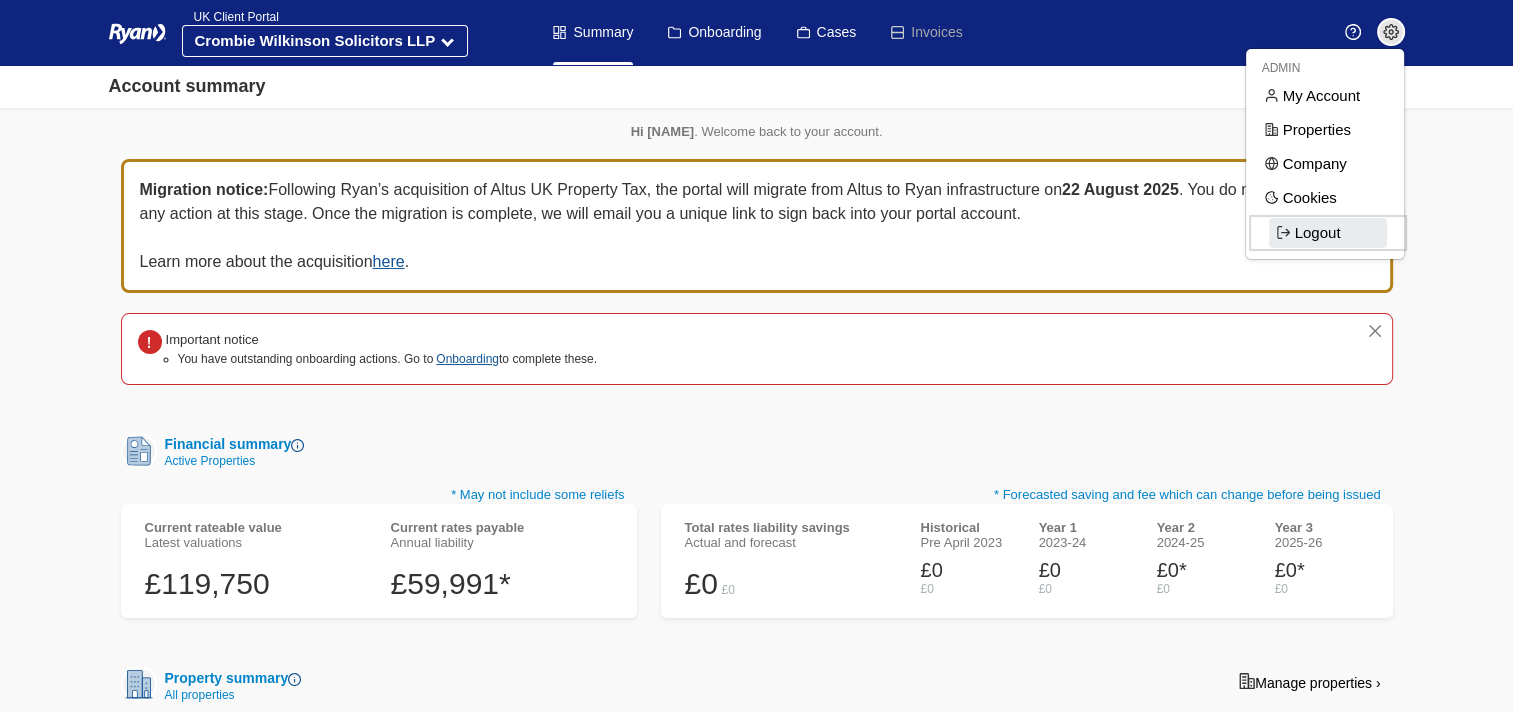 click on "Logout" at bounding box center (1328, 233) 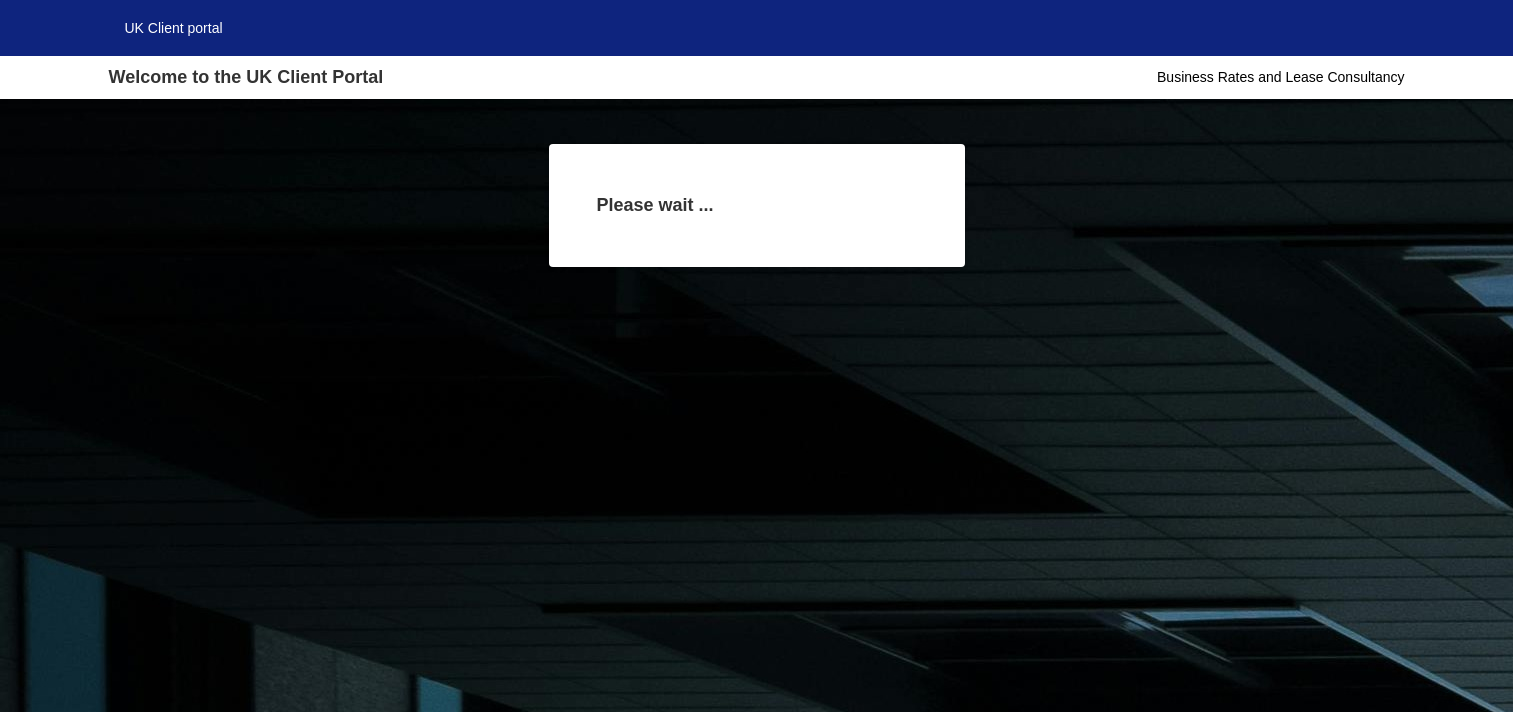 scroll, scrollTop: 0, scrollLeft: 0, axis: both 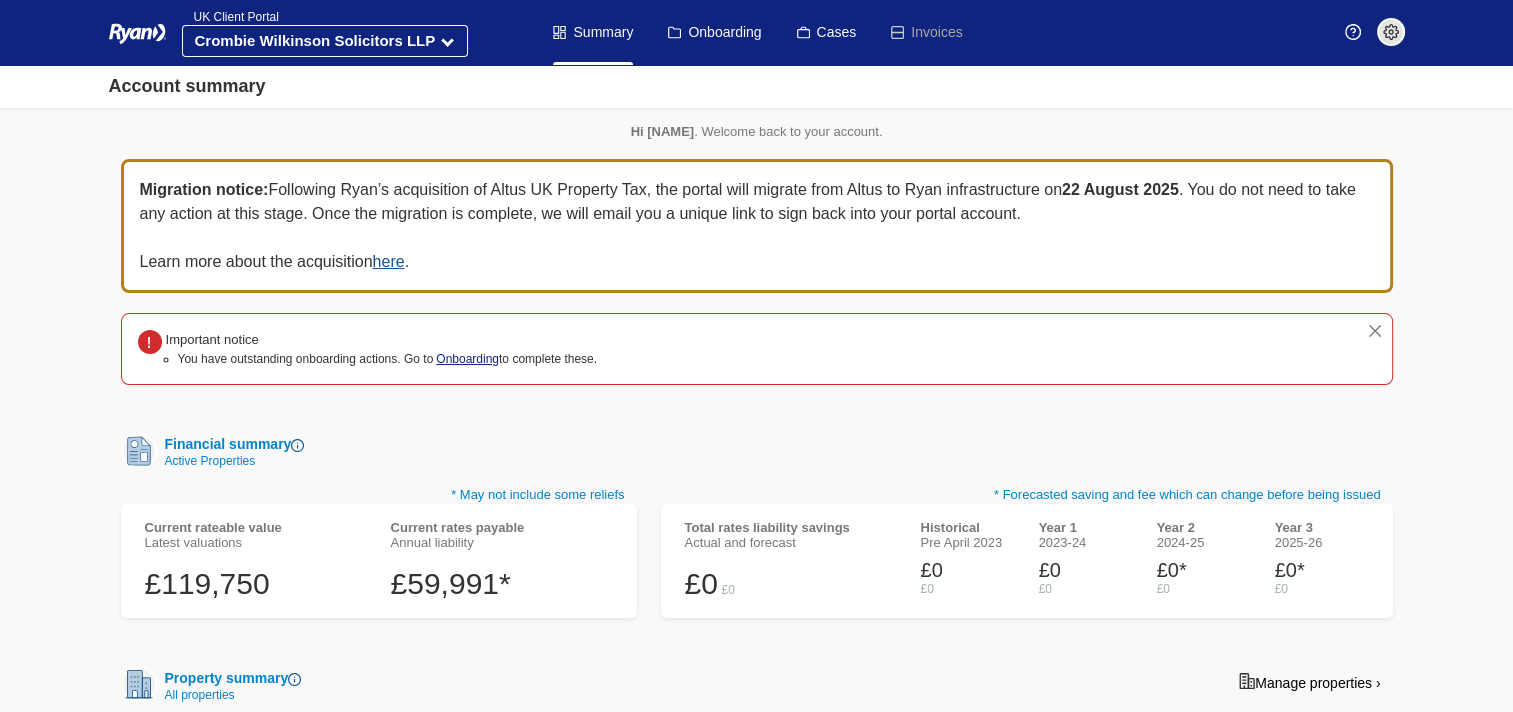 click on "Onboarding" at bounding box center (467, 359) 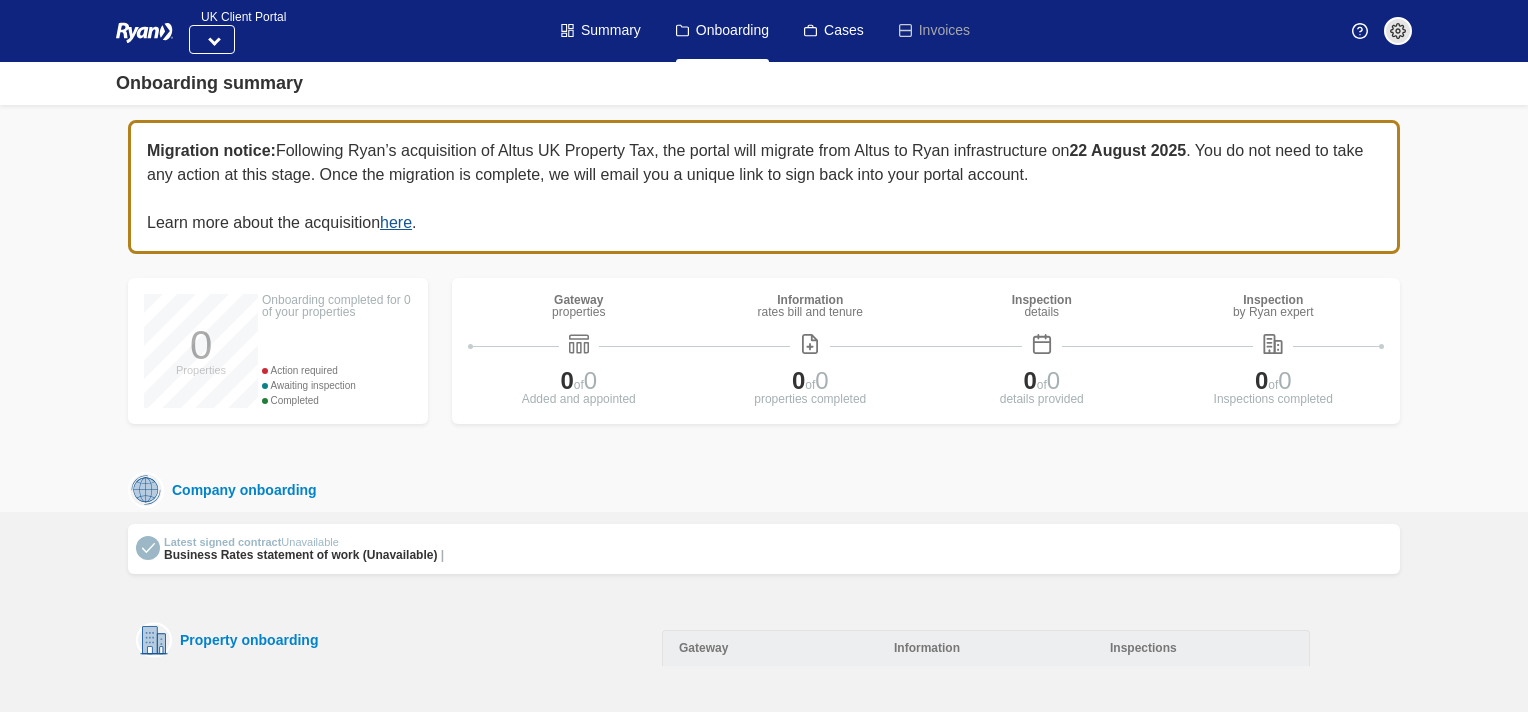 scroll, scrollTop: 0, scrollLeft: 0, axis: both 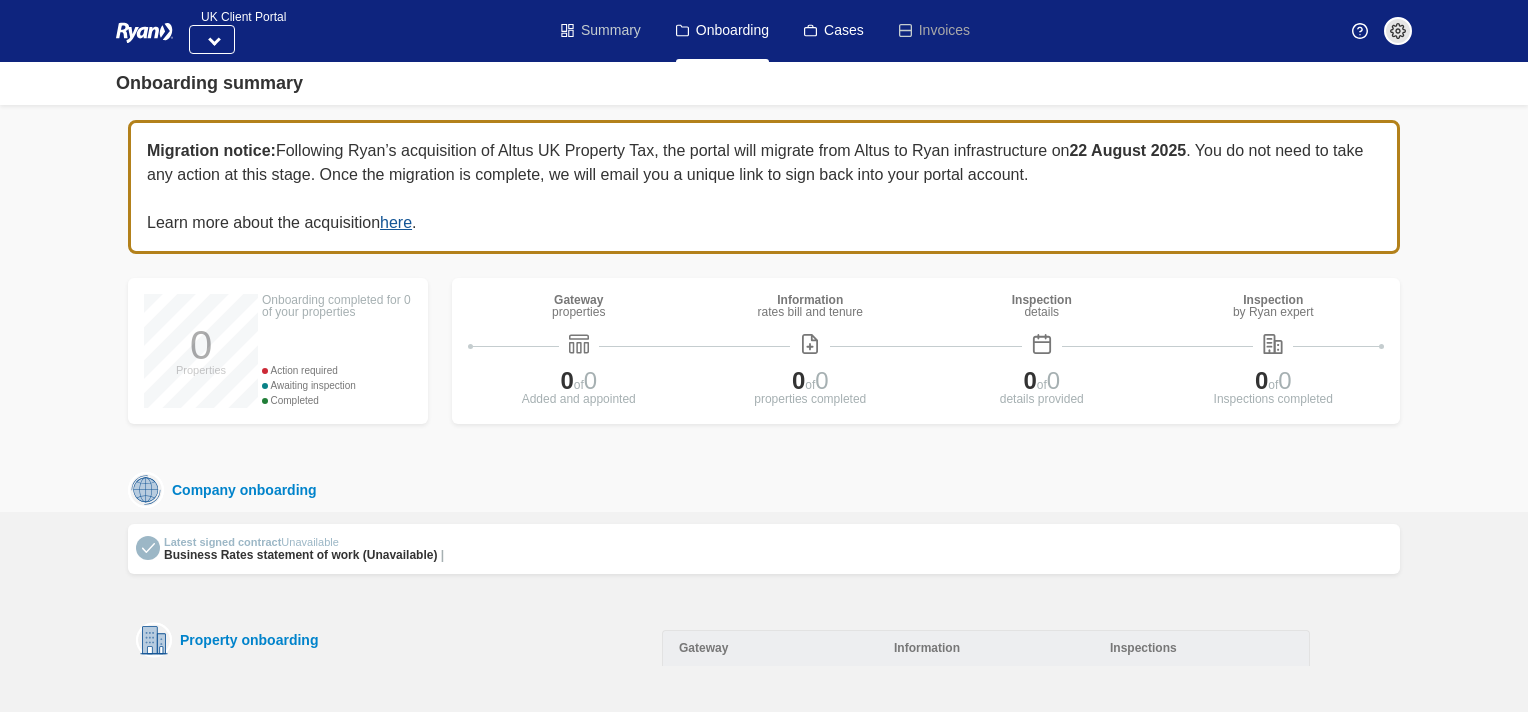 click on "Summary" at bounding box center [601, 31] 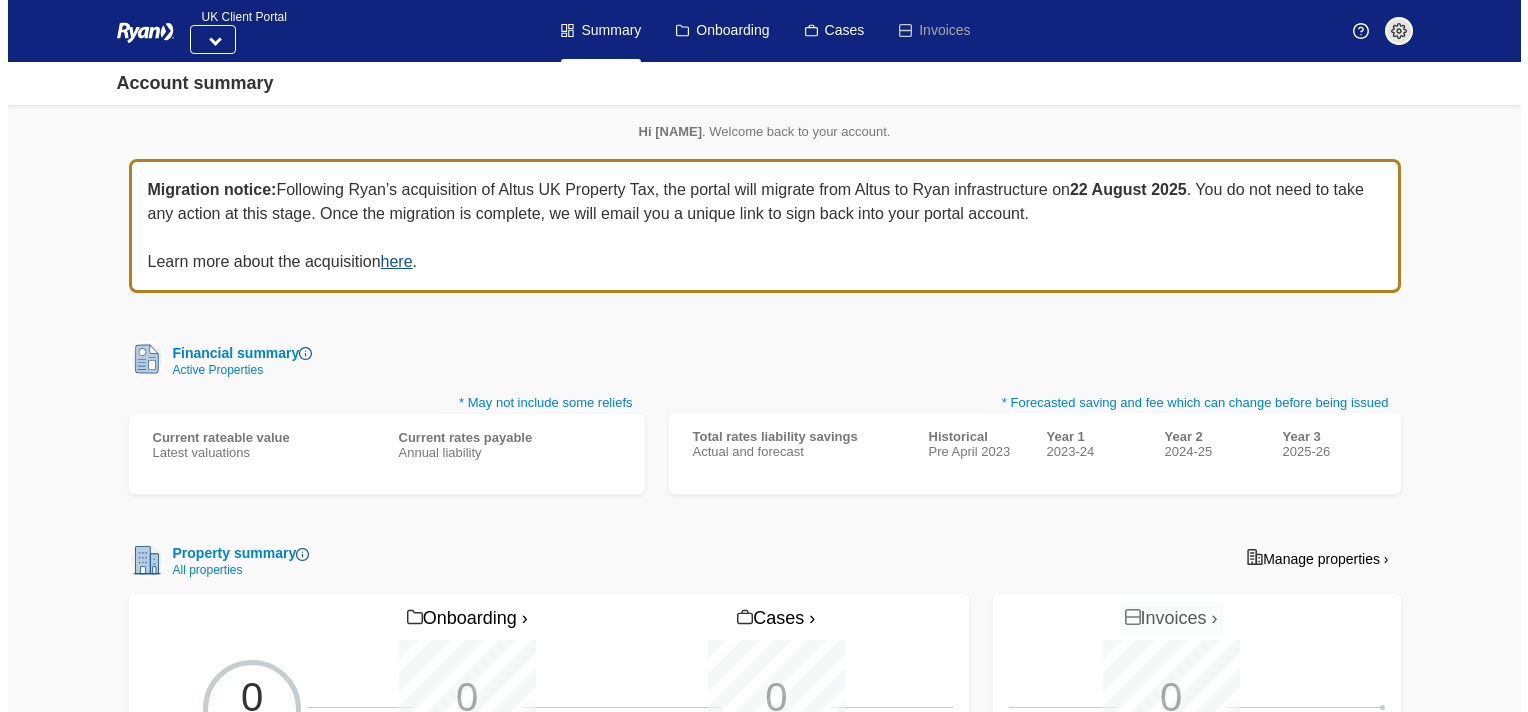 scroll, scrollTop: 0, scrollLeft: 0, axis: both 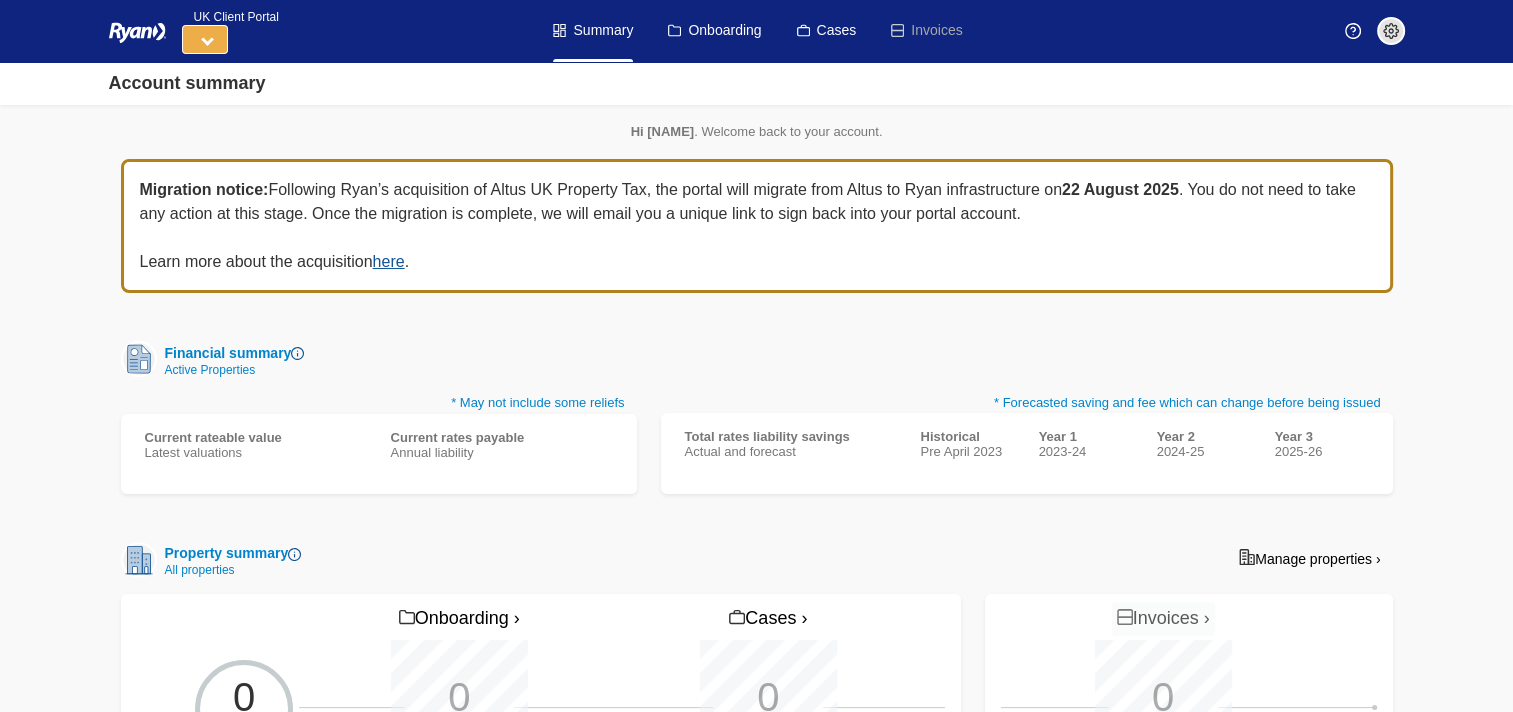 click at bounding box center [205, 39] 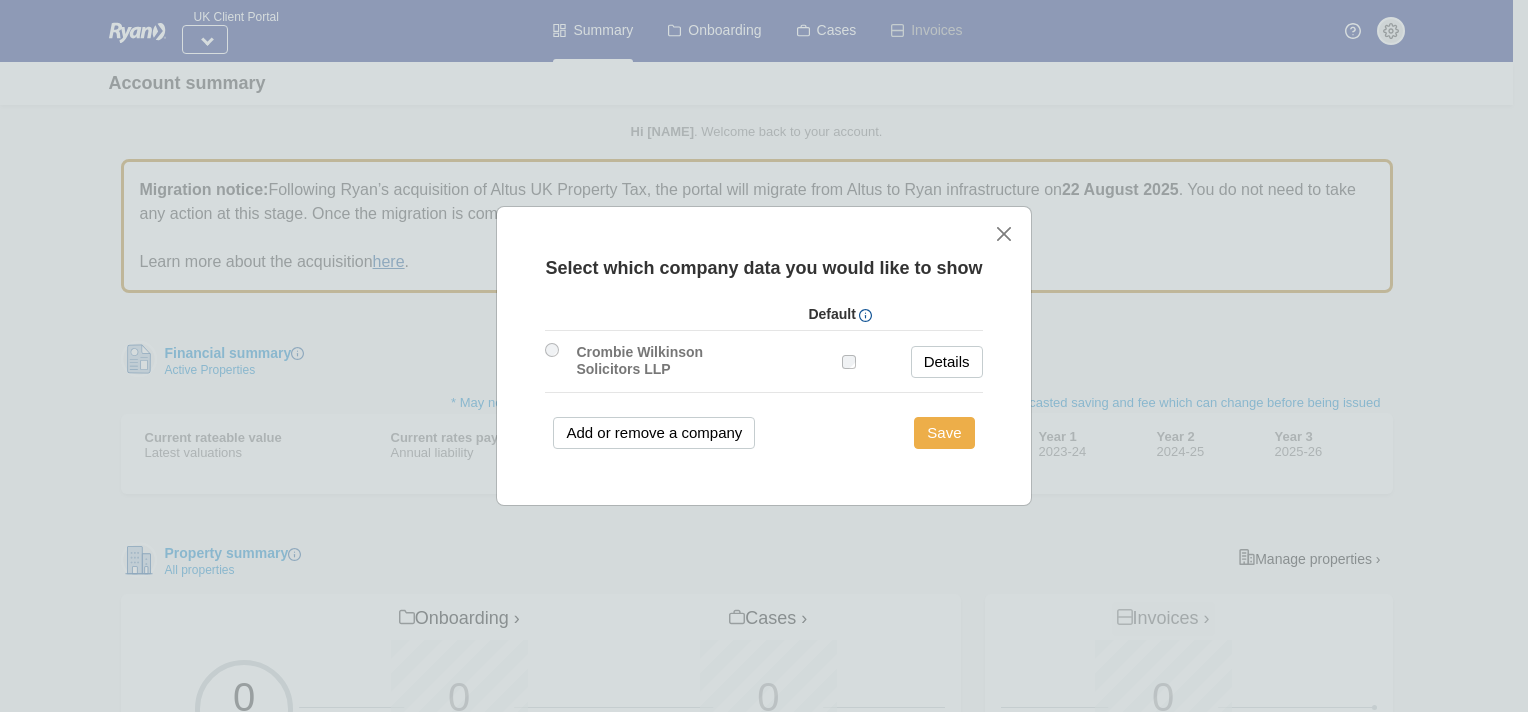 click on "Save" at bounding box center [944, 433] 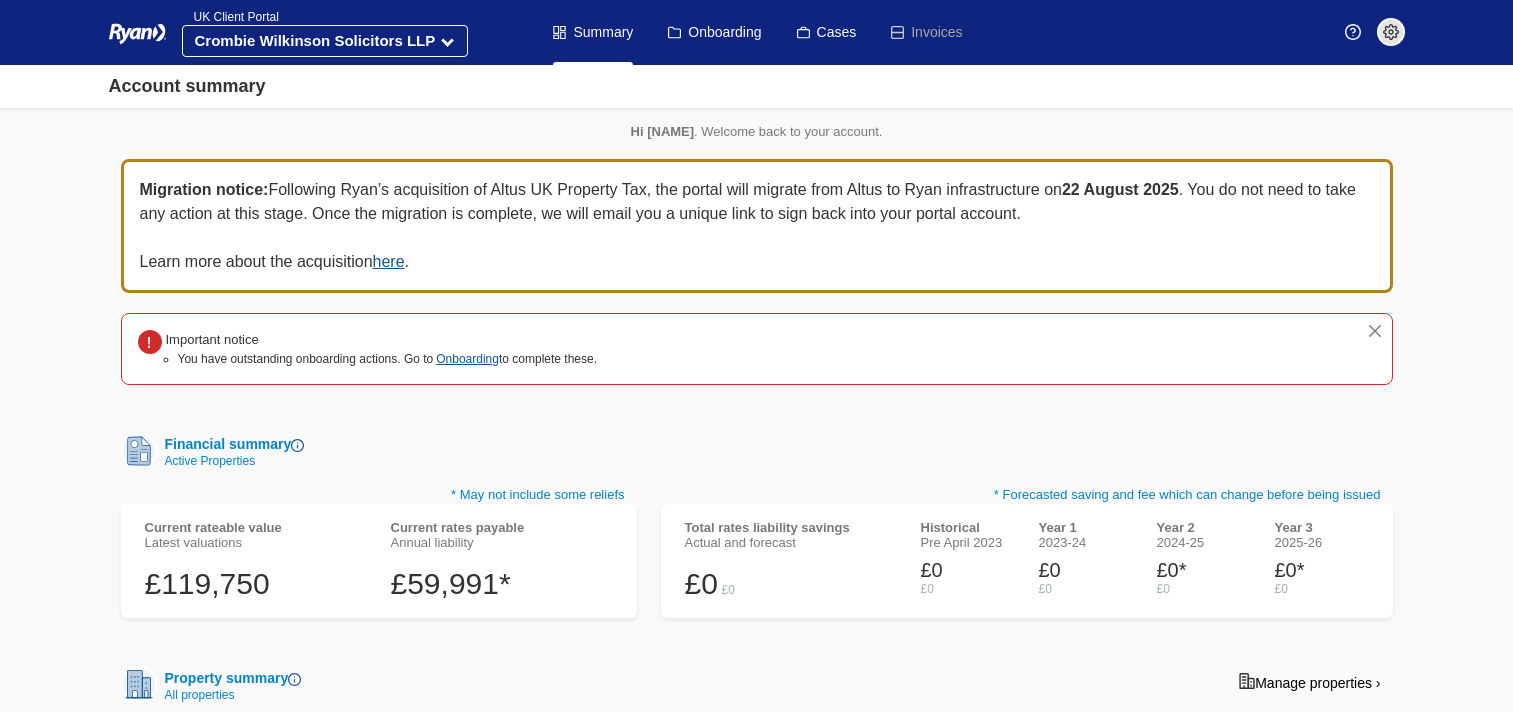 scroll, scrollTop: 0, scrollLeft: 0, axis: both 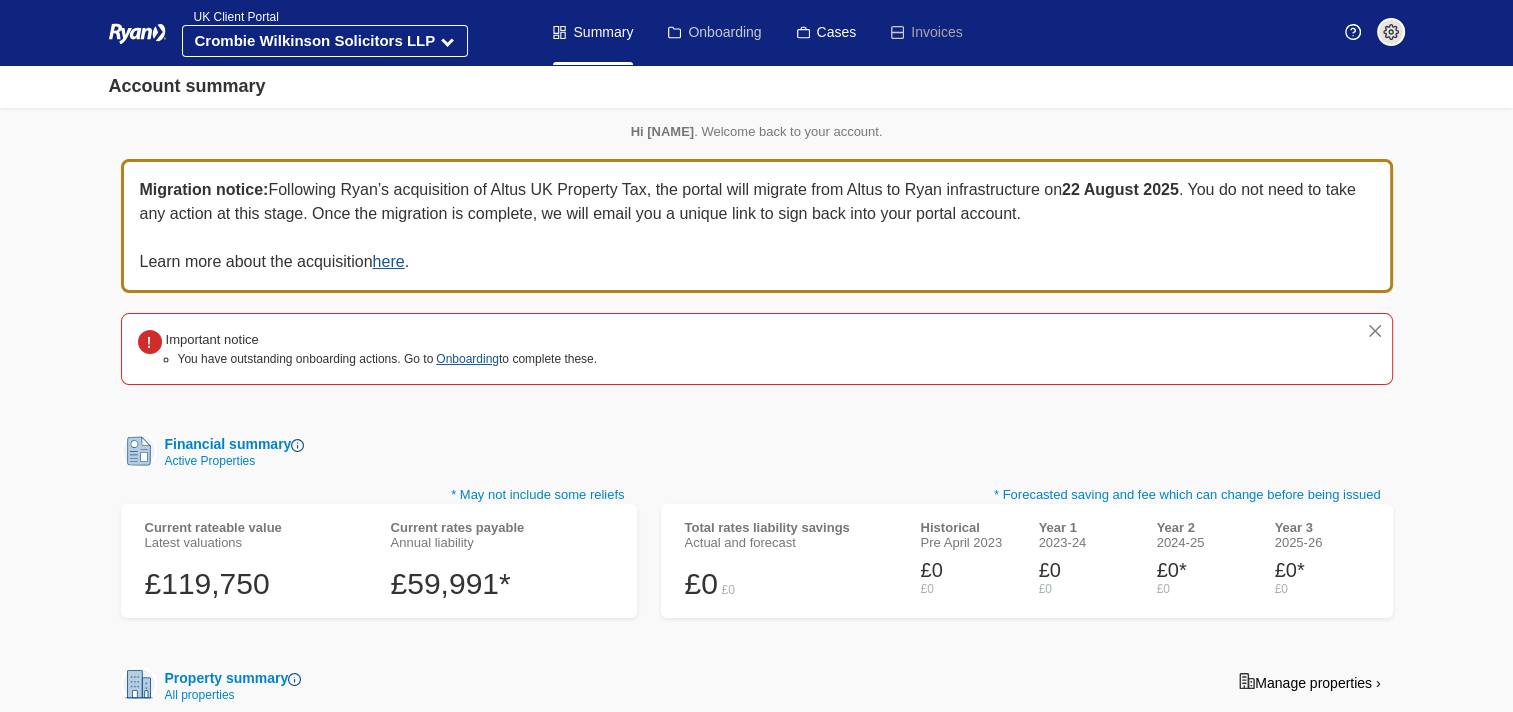 click on "Onboarding" at bounding box center [714, 32] 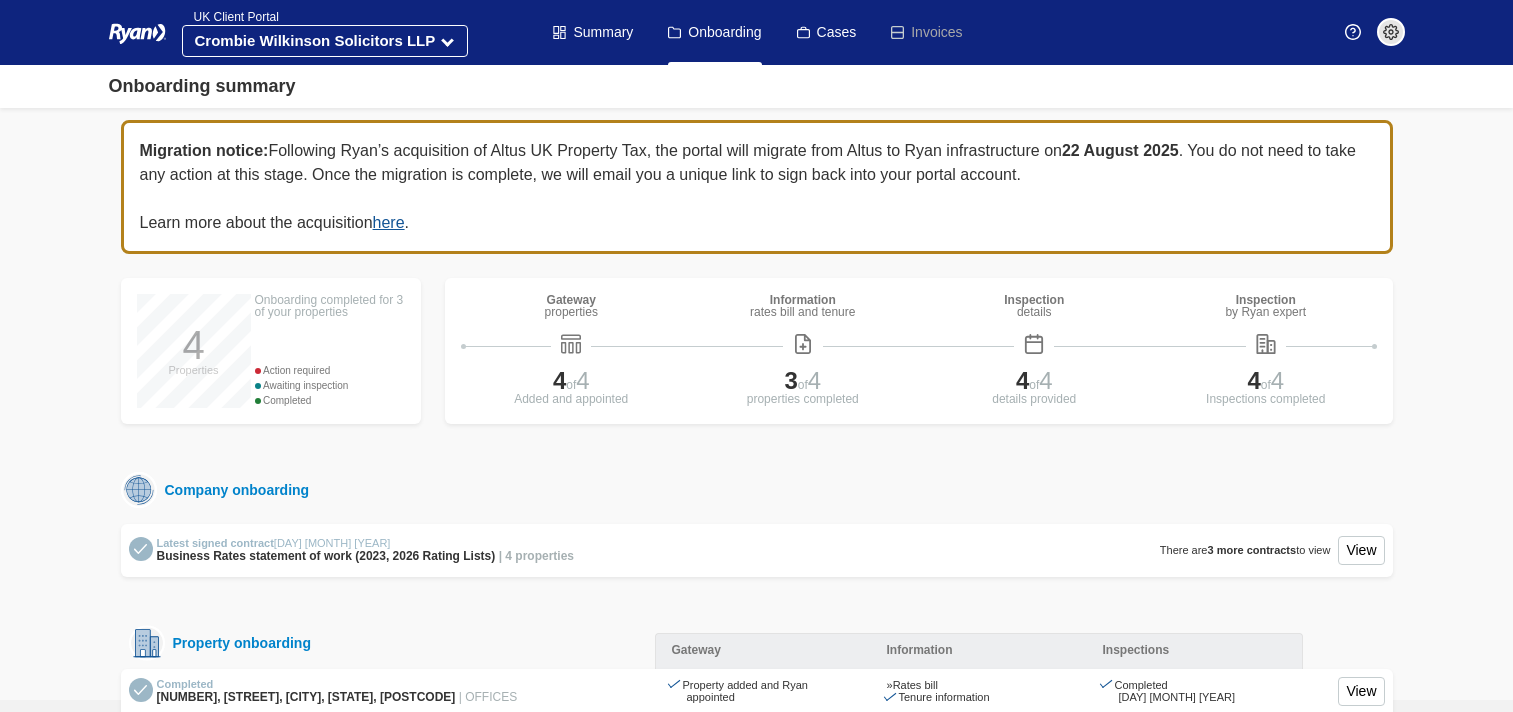 scroll, scrollTop: 0, scrollLeft: 0, axis: both 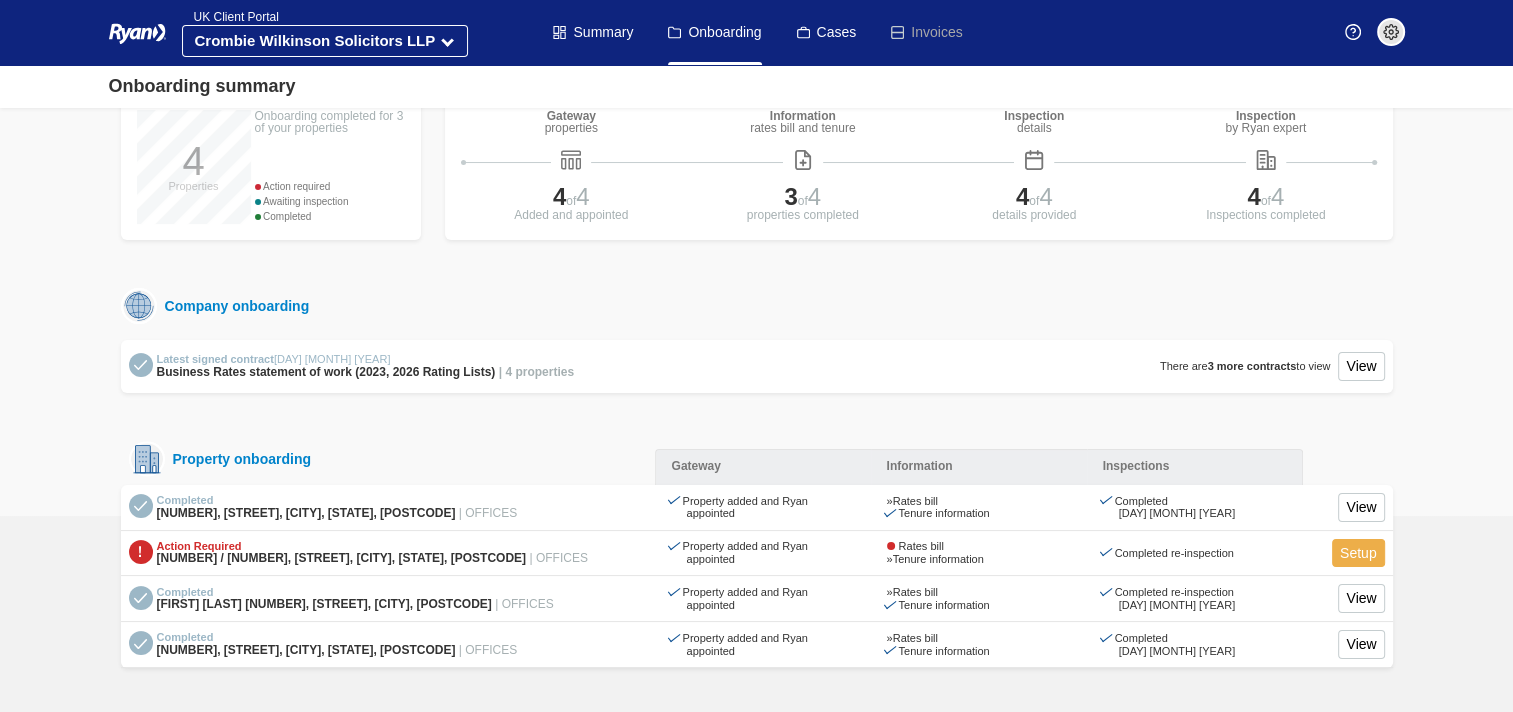 click on "Setup" at bounding box center (1358, 553) 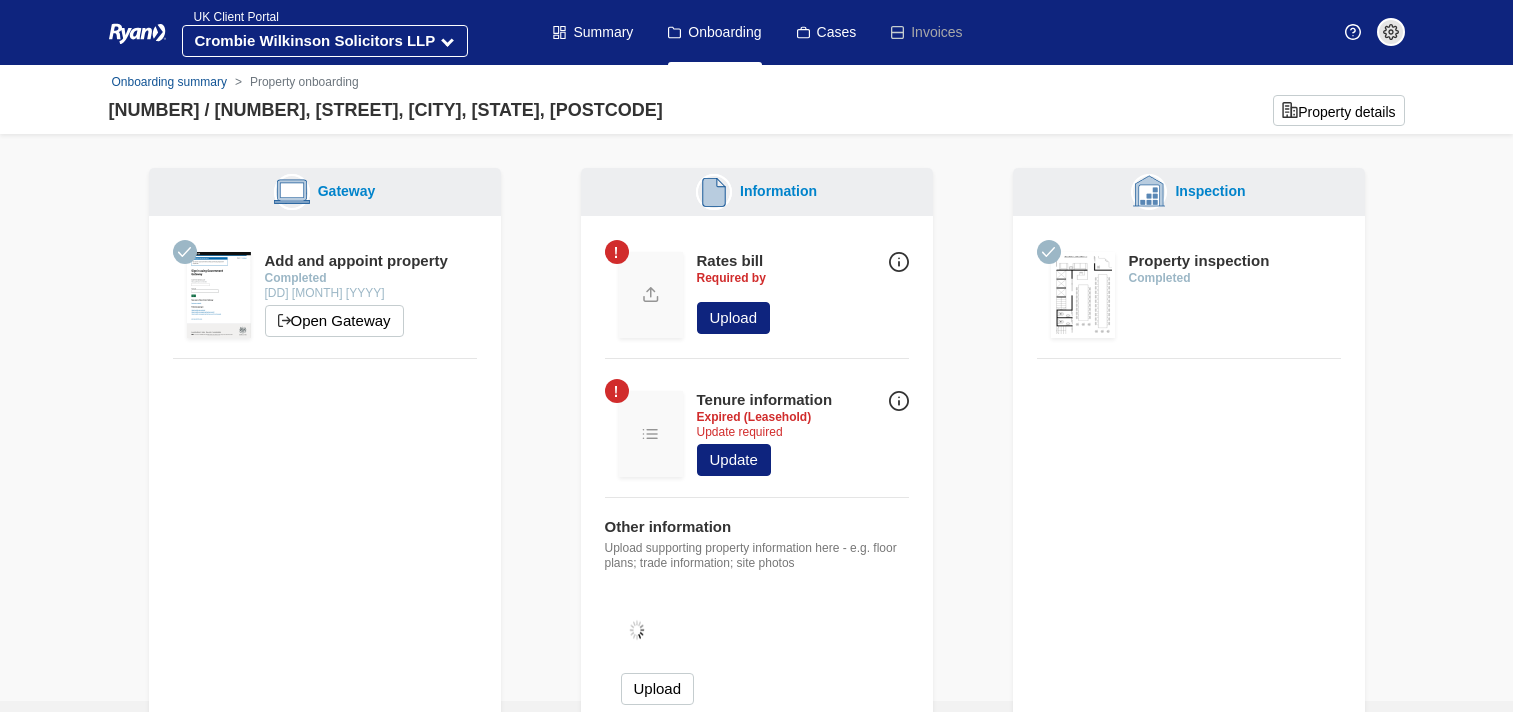 scroll, scrollTop: 0, scrollLeft: 0, axis: both 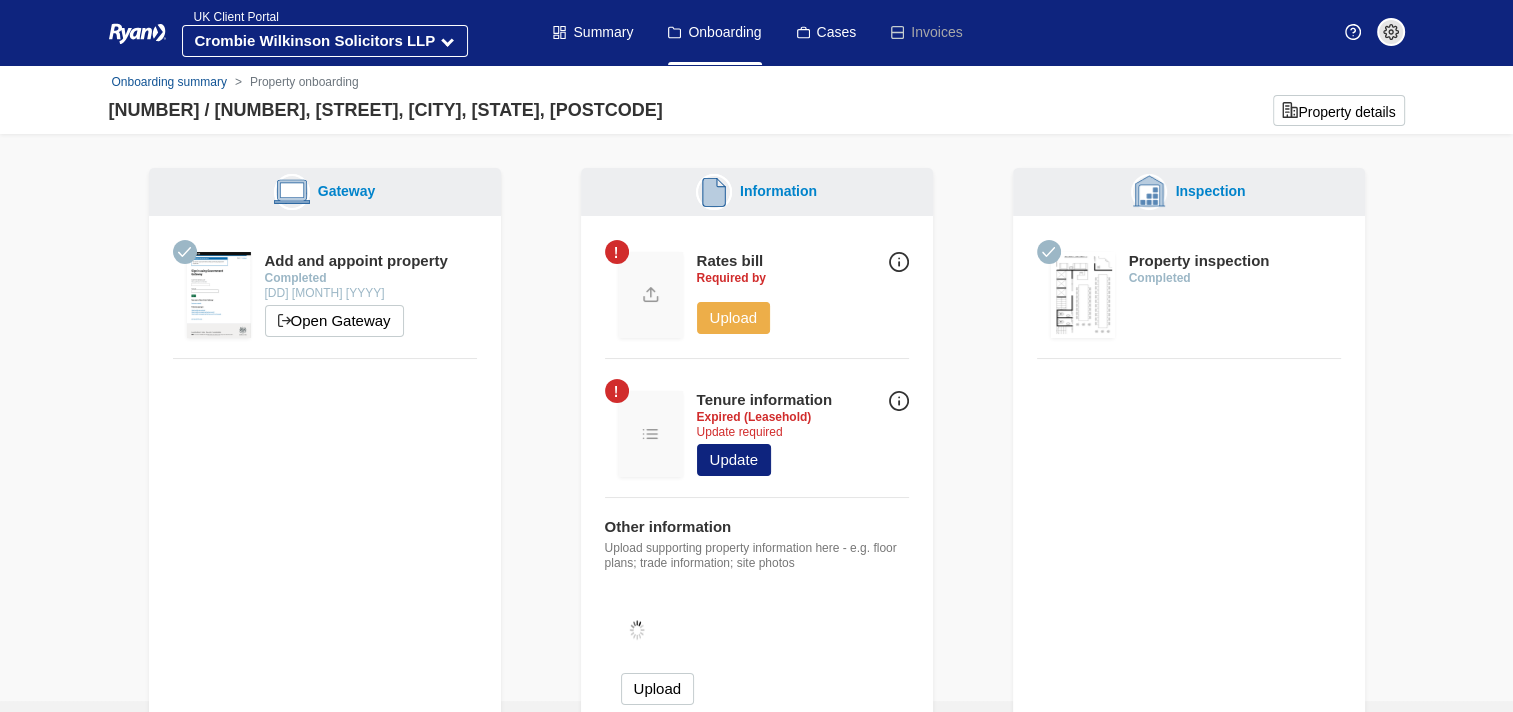 click on "Upload" at bounding box center (734, 318) 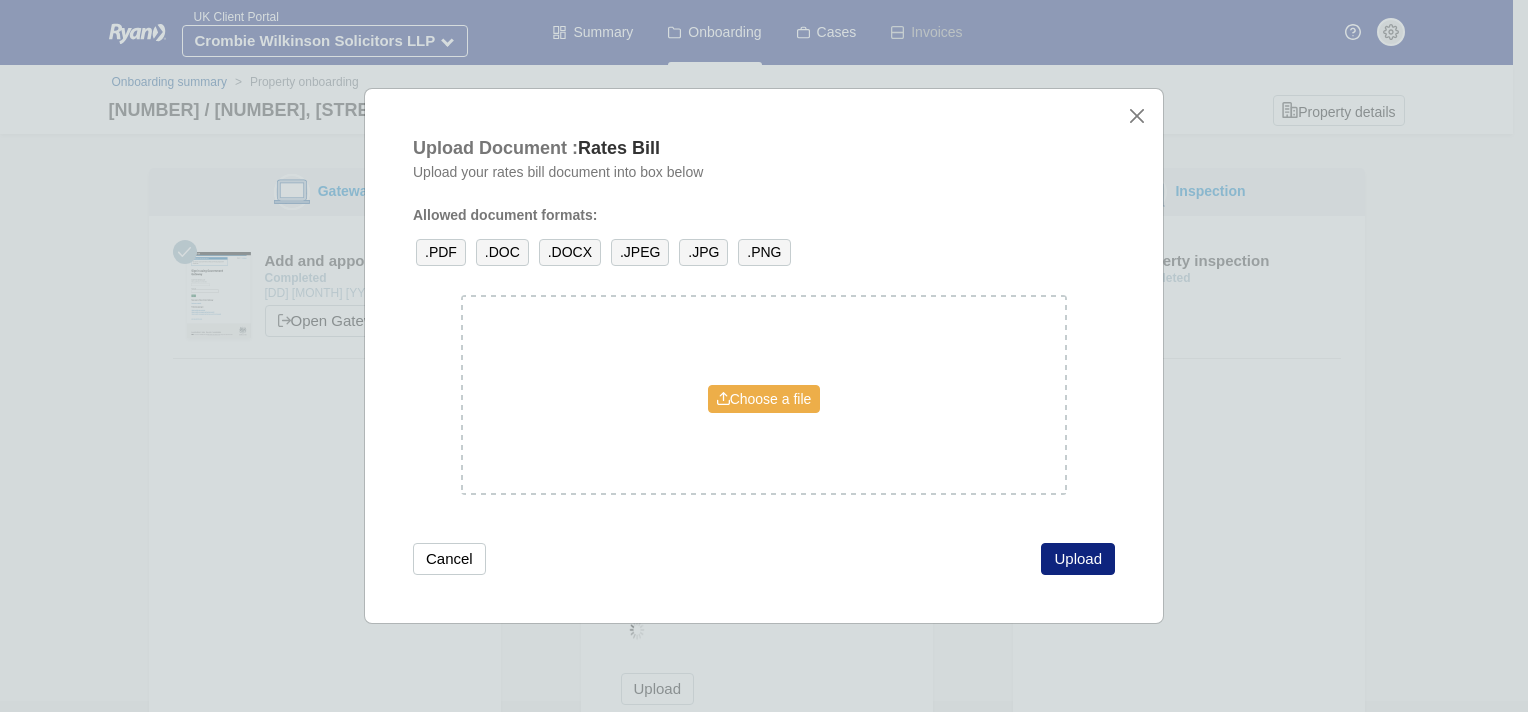 click on "Choose a file" at bounding box center (764, 399) 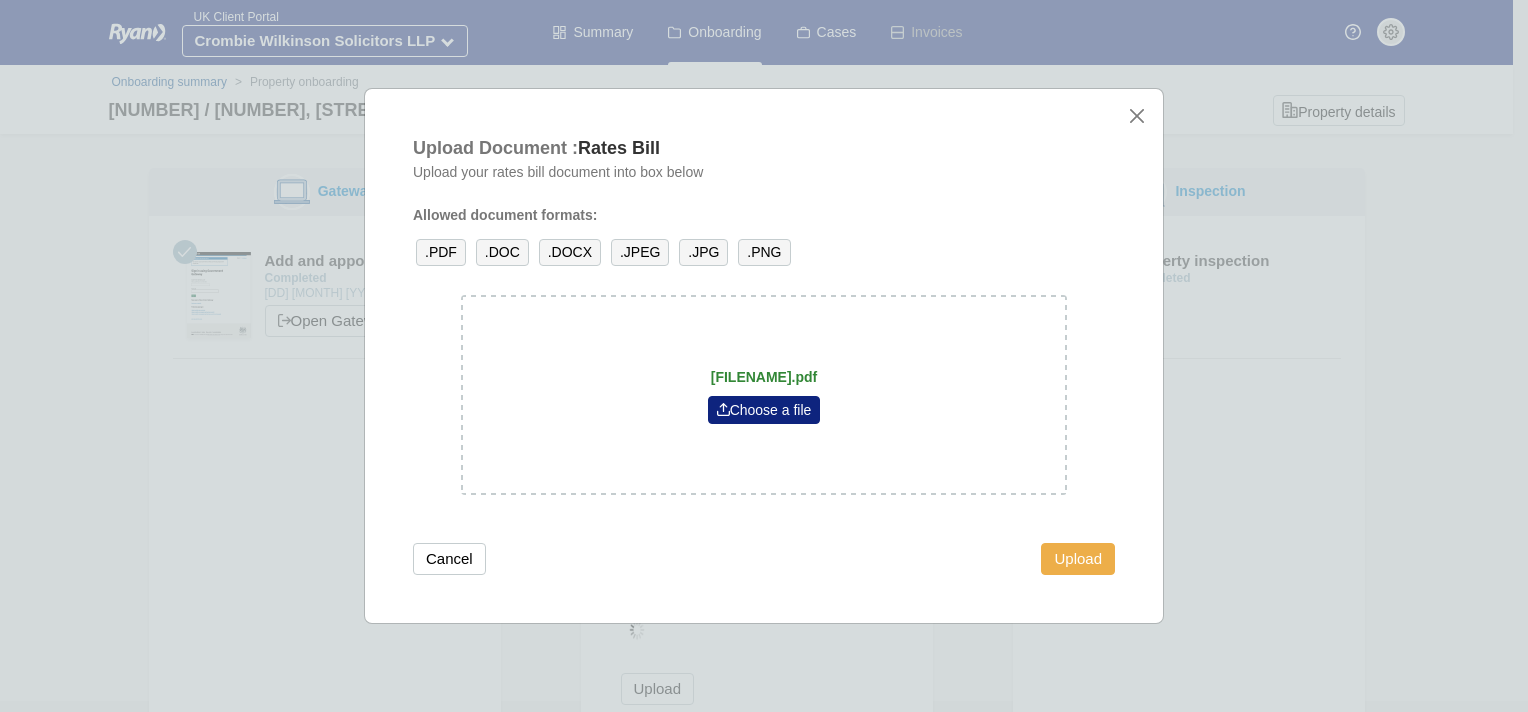 click on "Upload" at bounding box center (1078, 559) 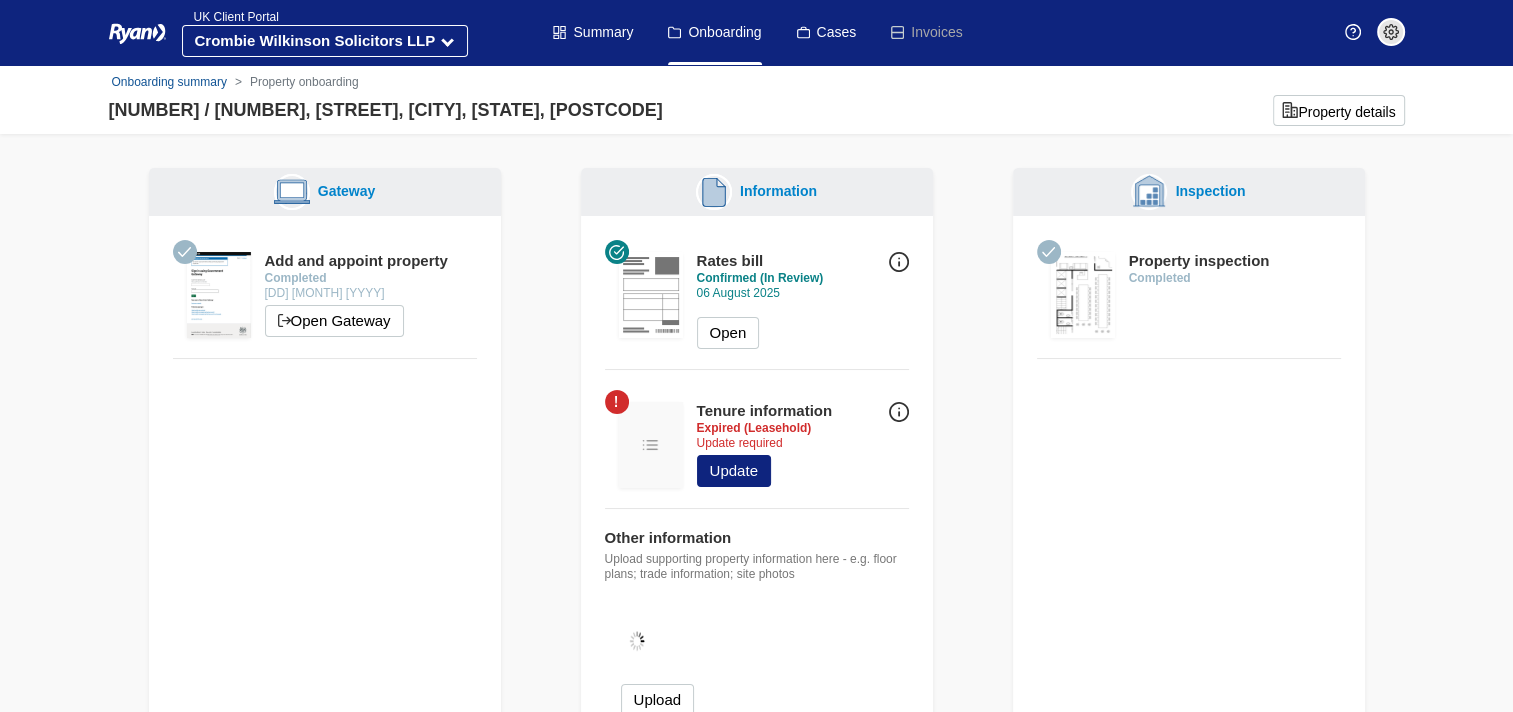 click at bounding box center (1391, 32) 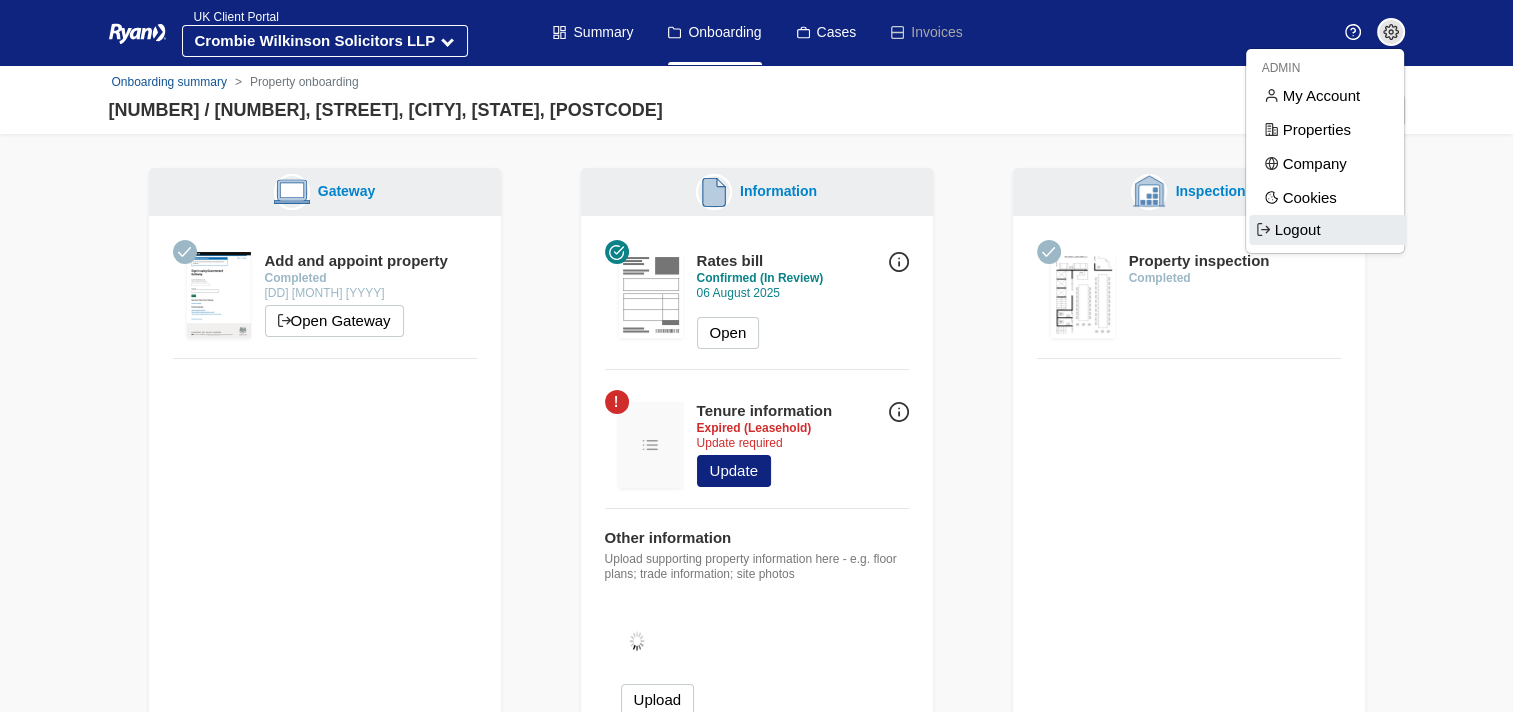 click on "Logout" at bounding box center (1328, 230) 